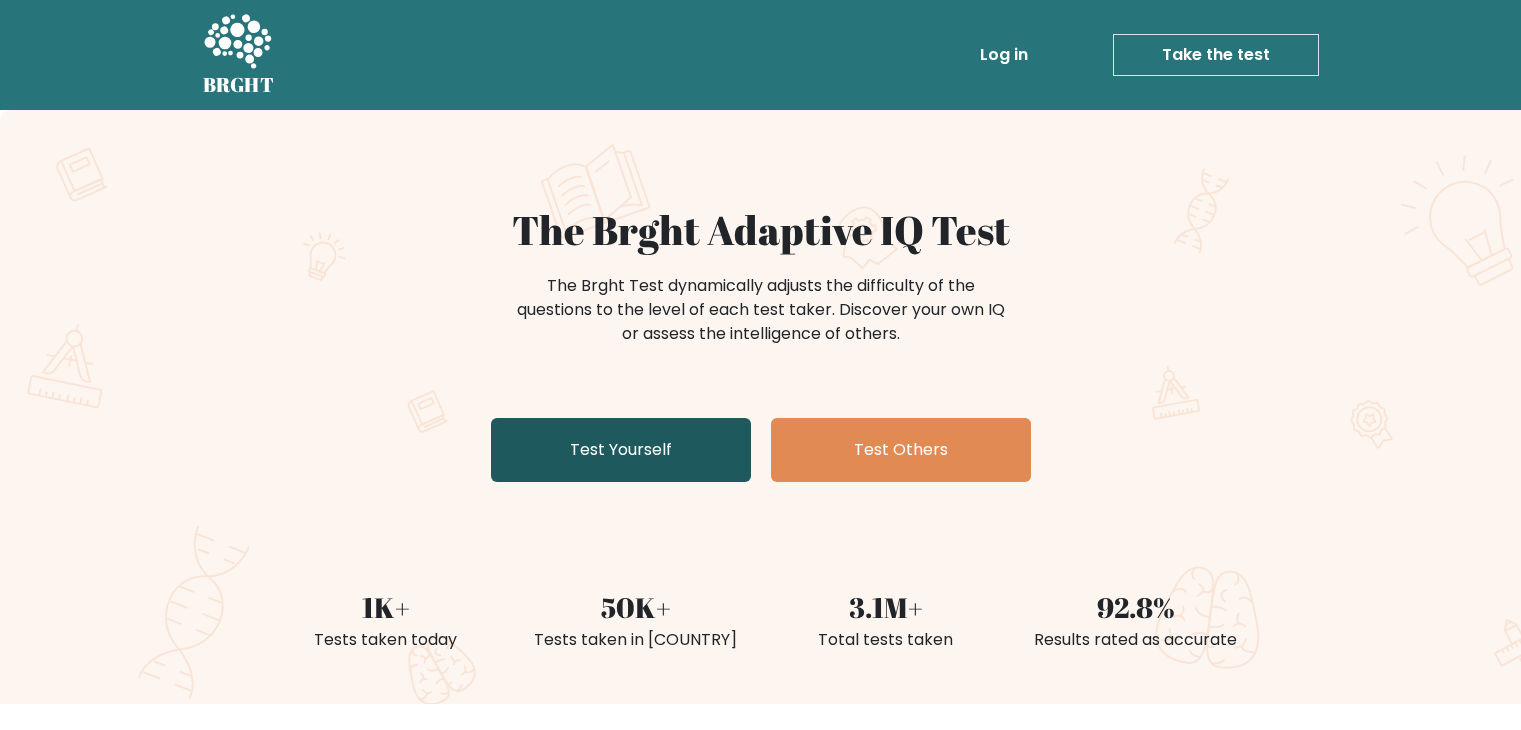 scroll, scrollTop: 100, scrollLeft: 0, axis: vertical 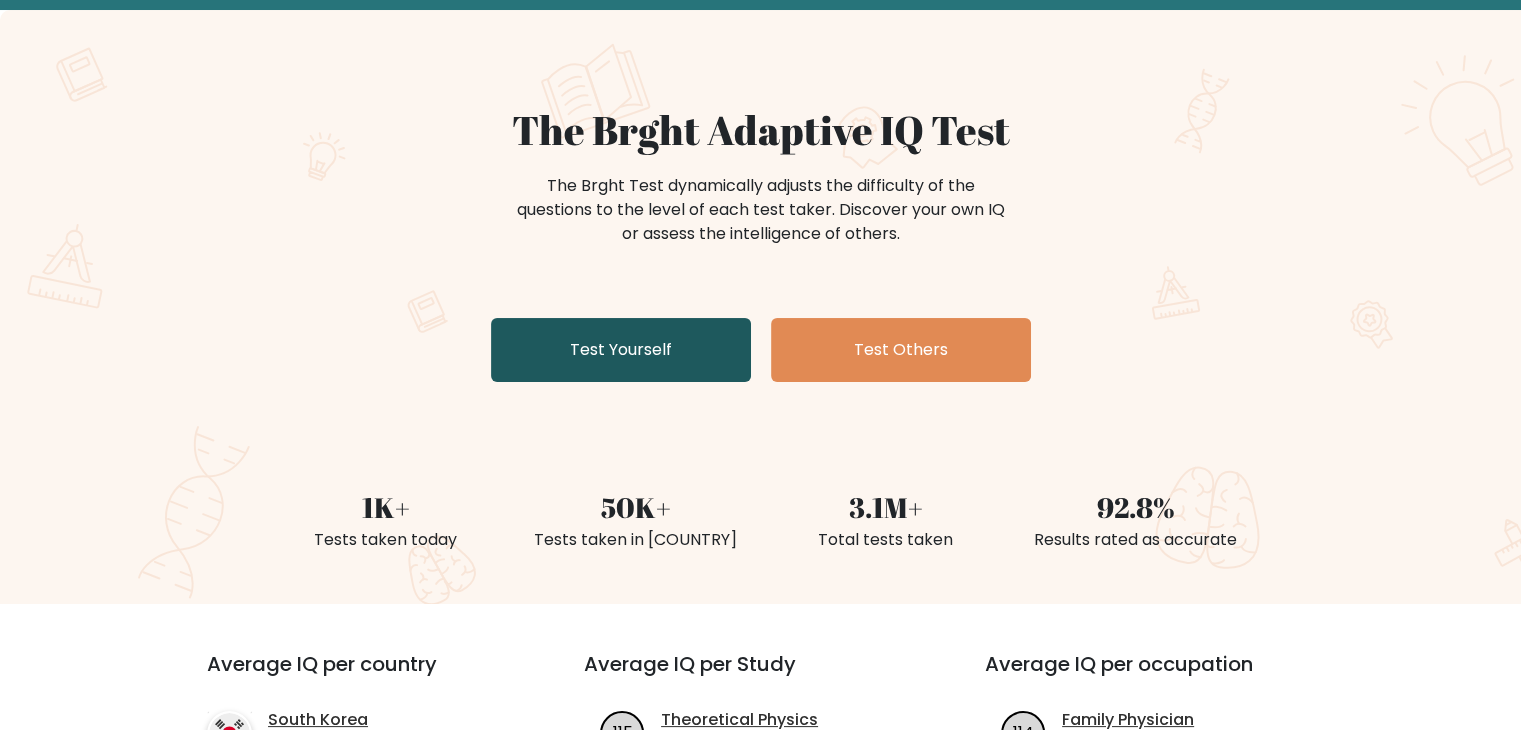 click on "Test Yourself" at bounding box center (621, 350) 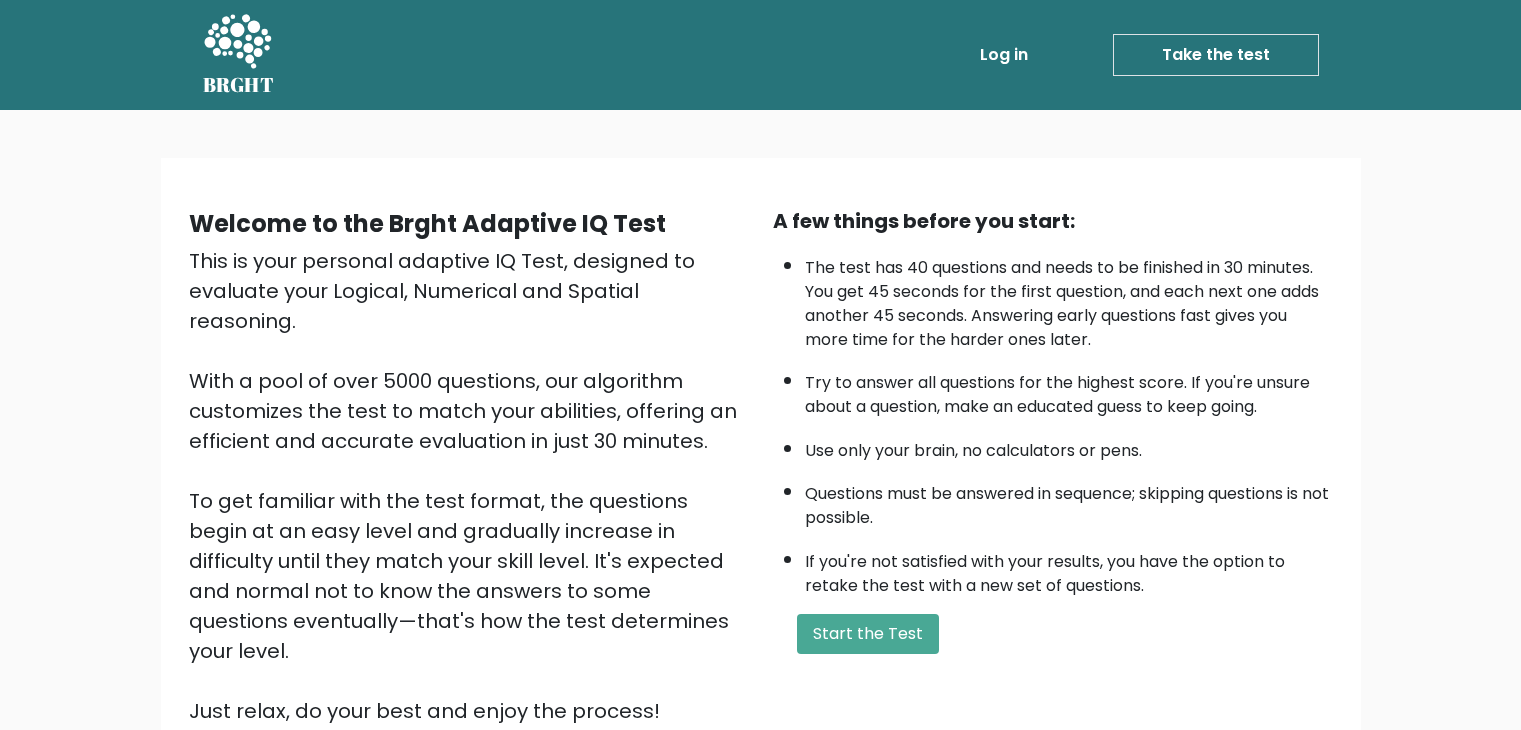 scroll, scrollTop: 0, scrollLeft: 0, axis: both 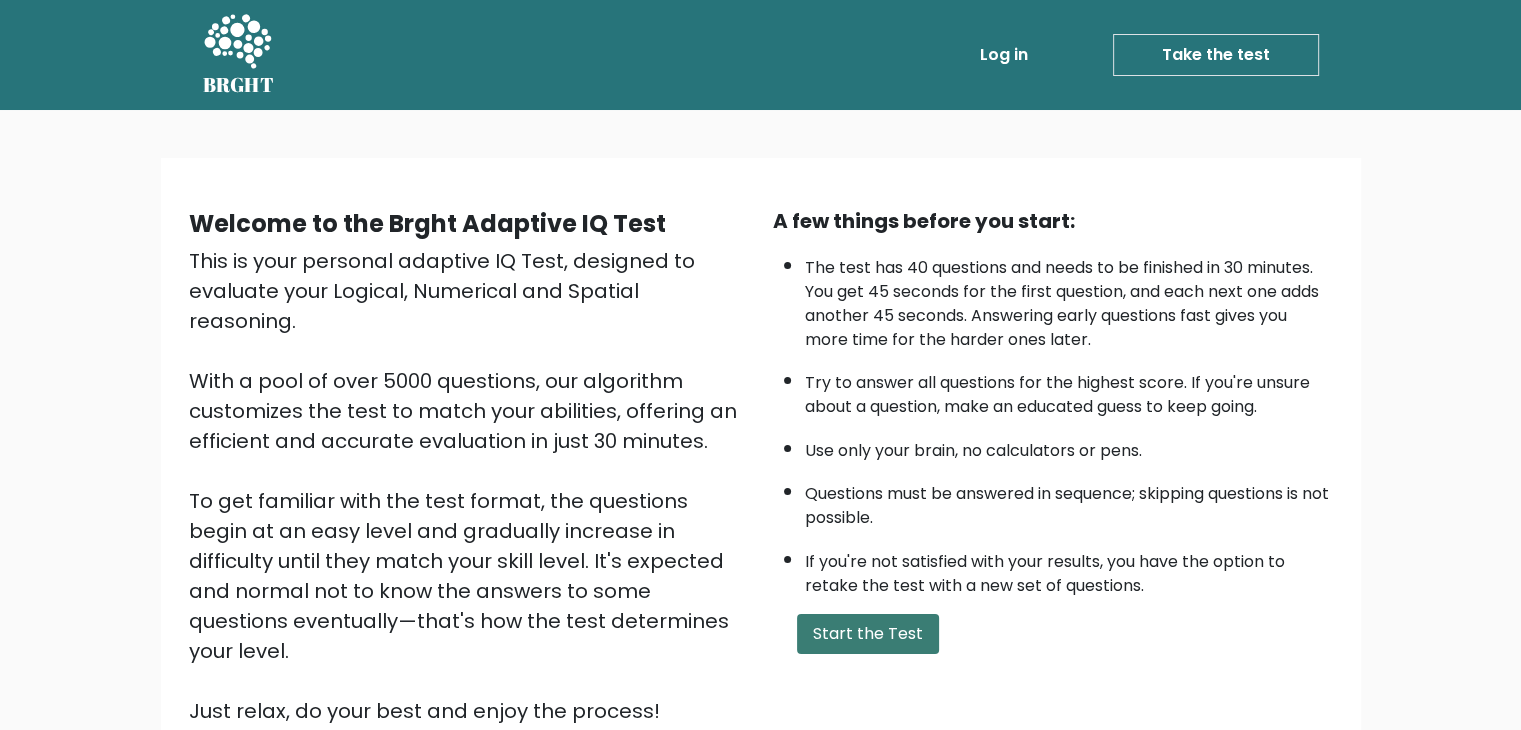 click on "Start the Test" at bounding box center [868, 634] 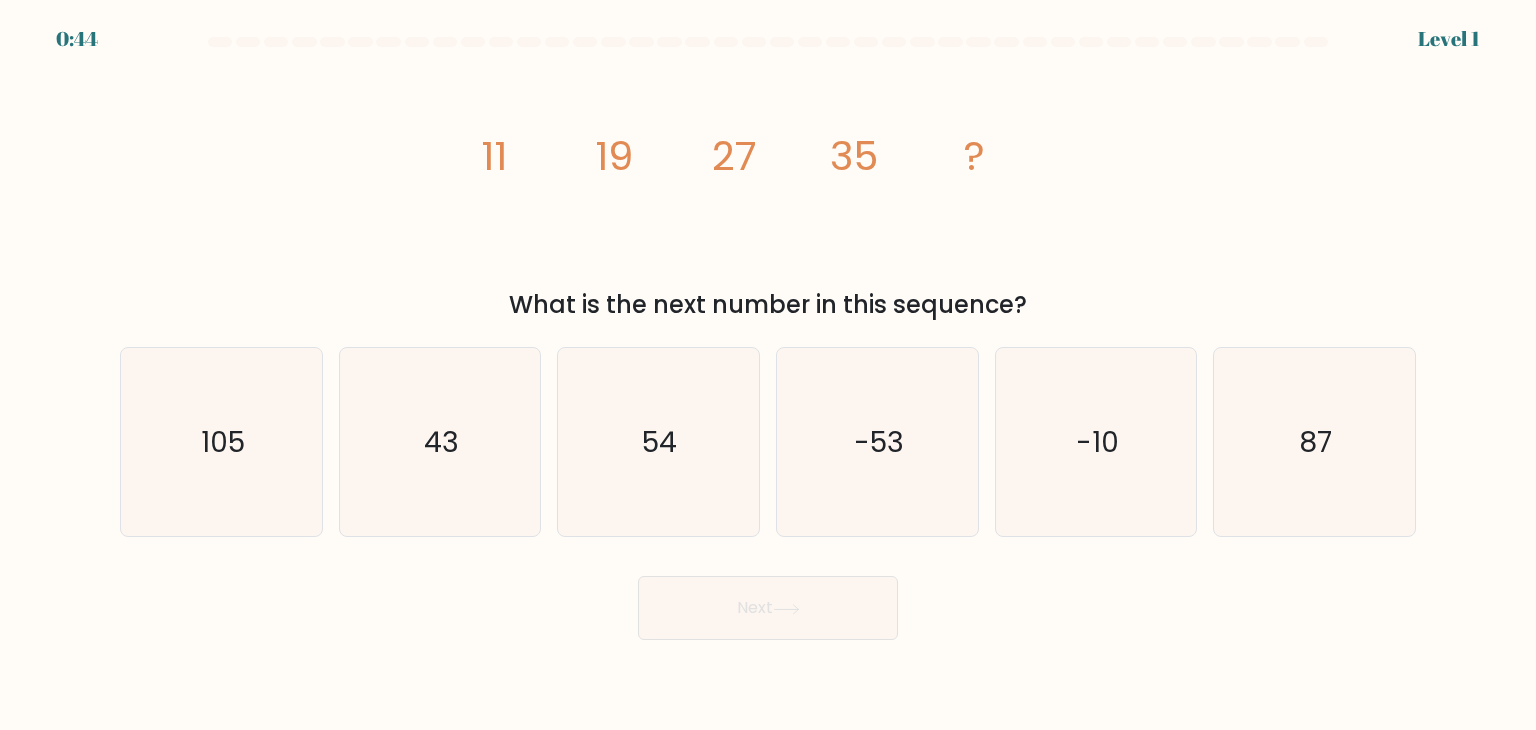 scroll, scrollTop: 0, scrollLeft: 0, axis: both 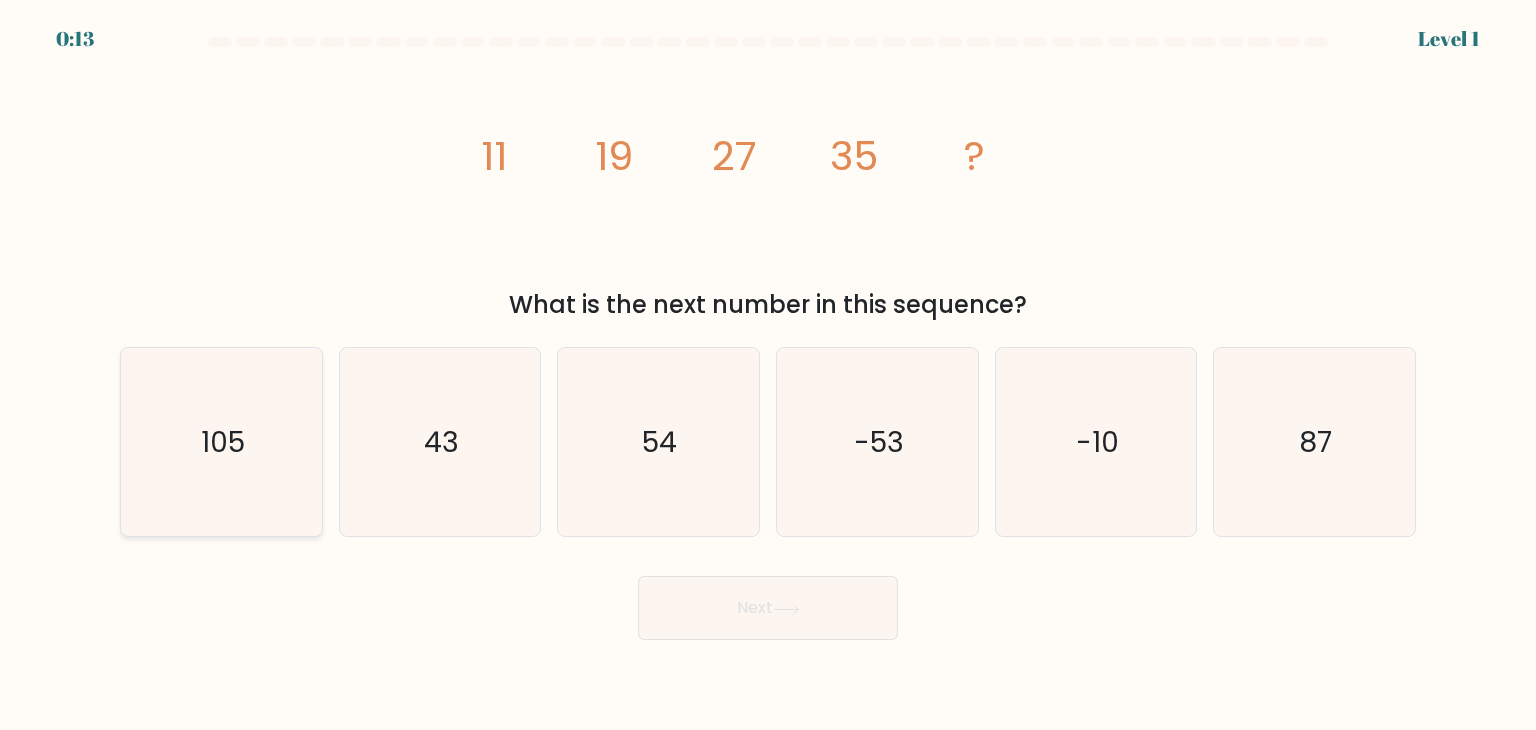 click on "105" 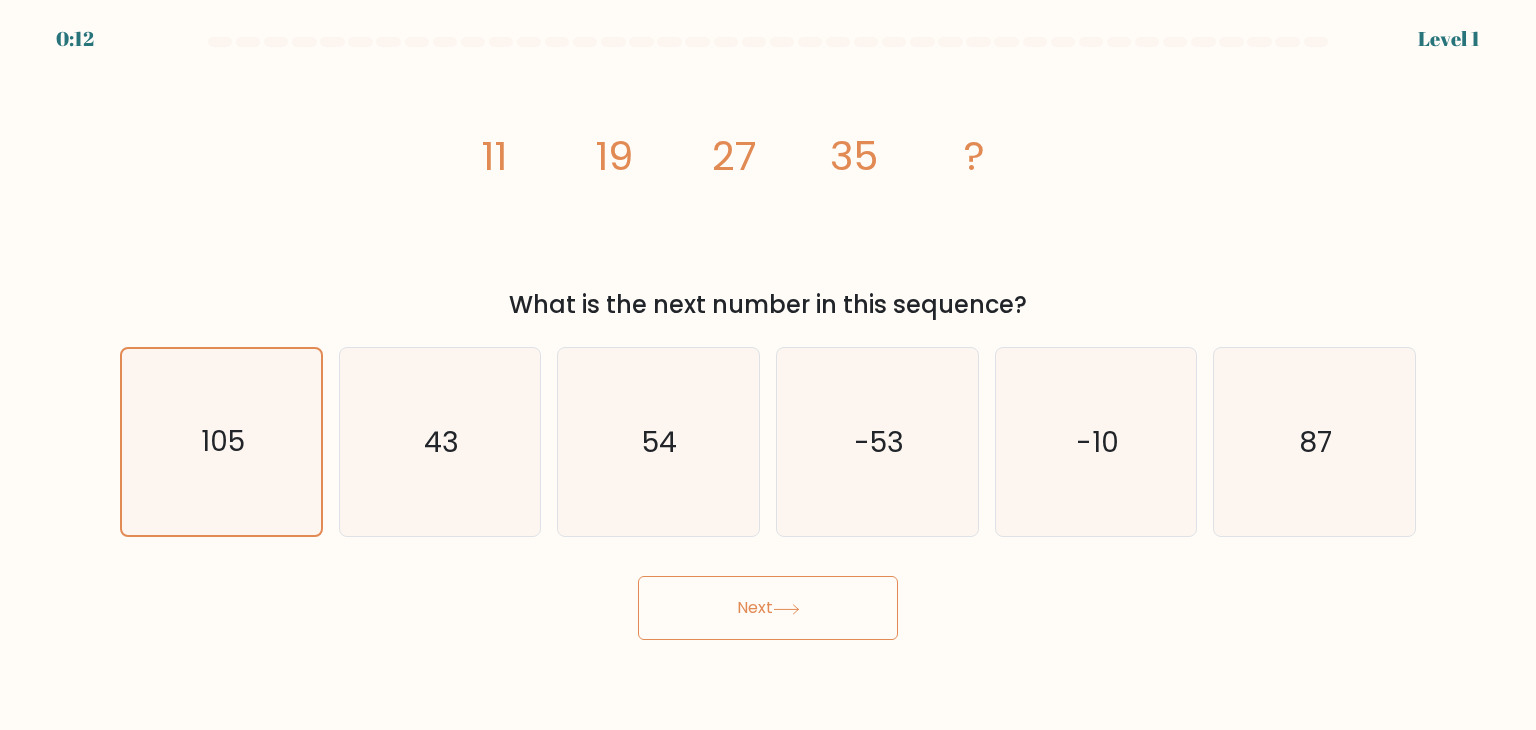 click on "Next" at bounding box center [768, 608] 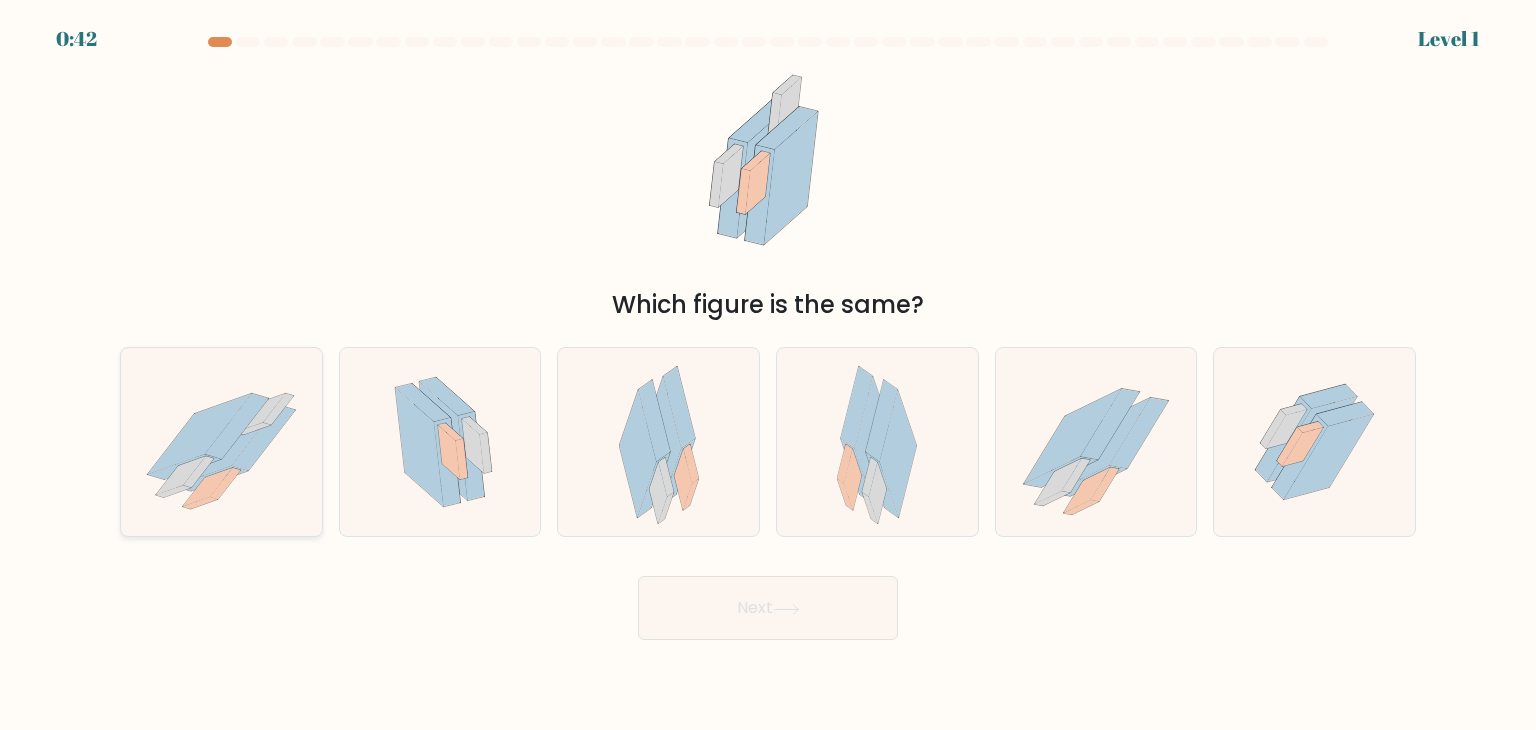 click 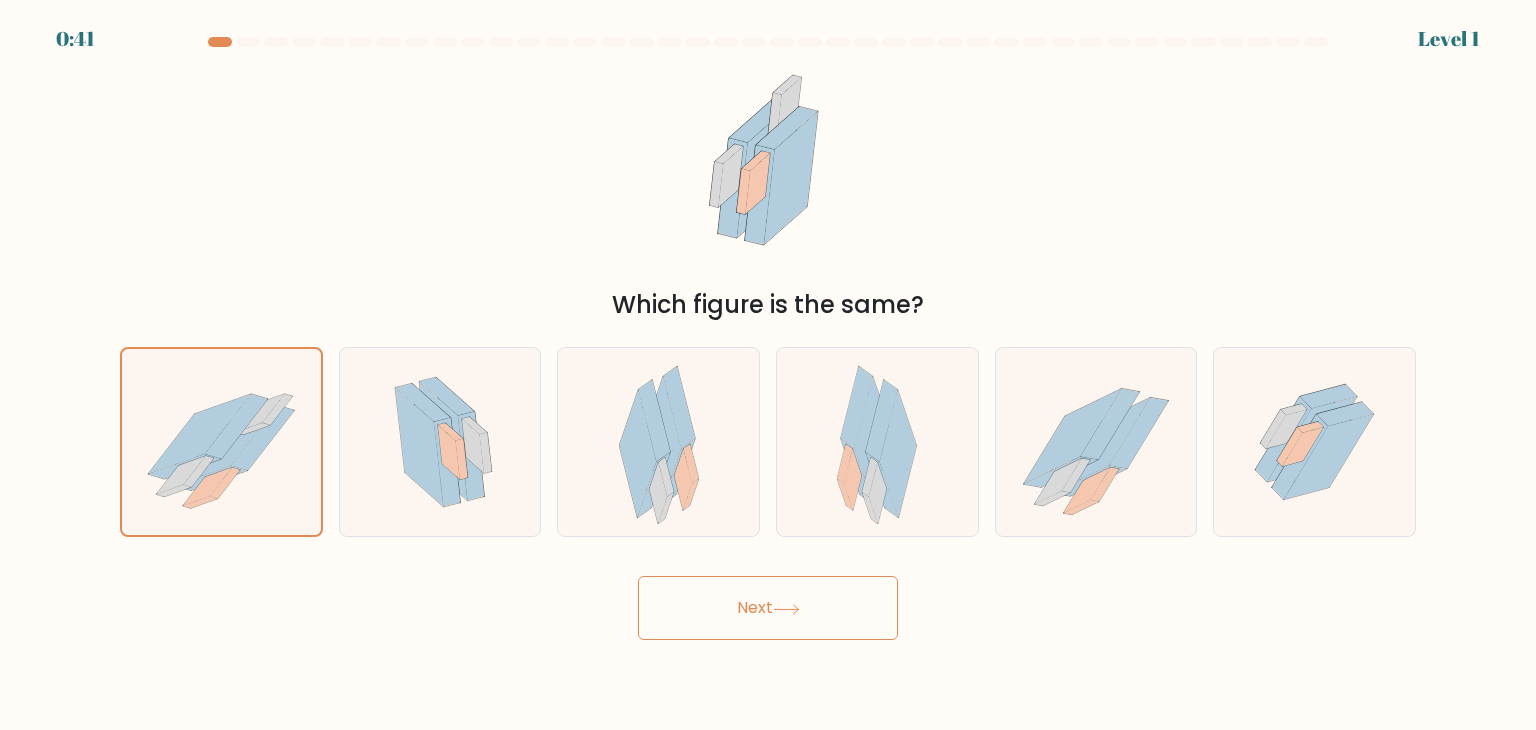 click on "Next" at bounding box center [768, 608] 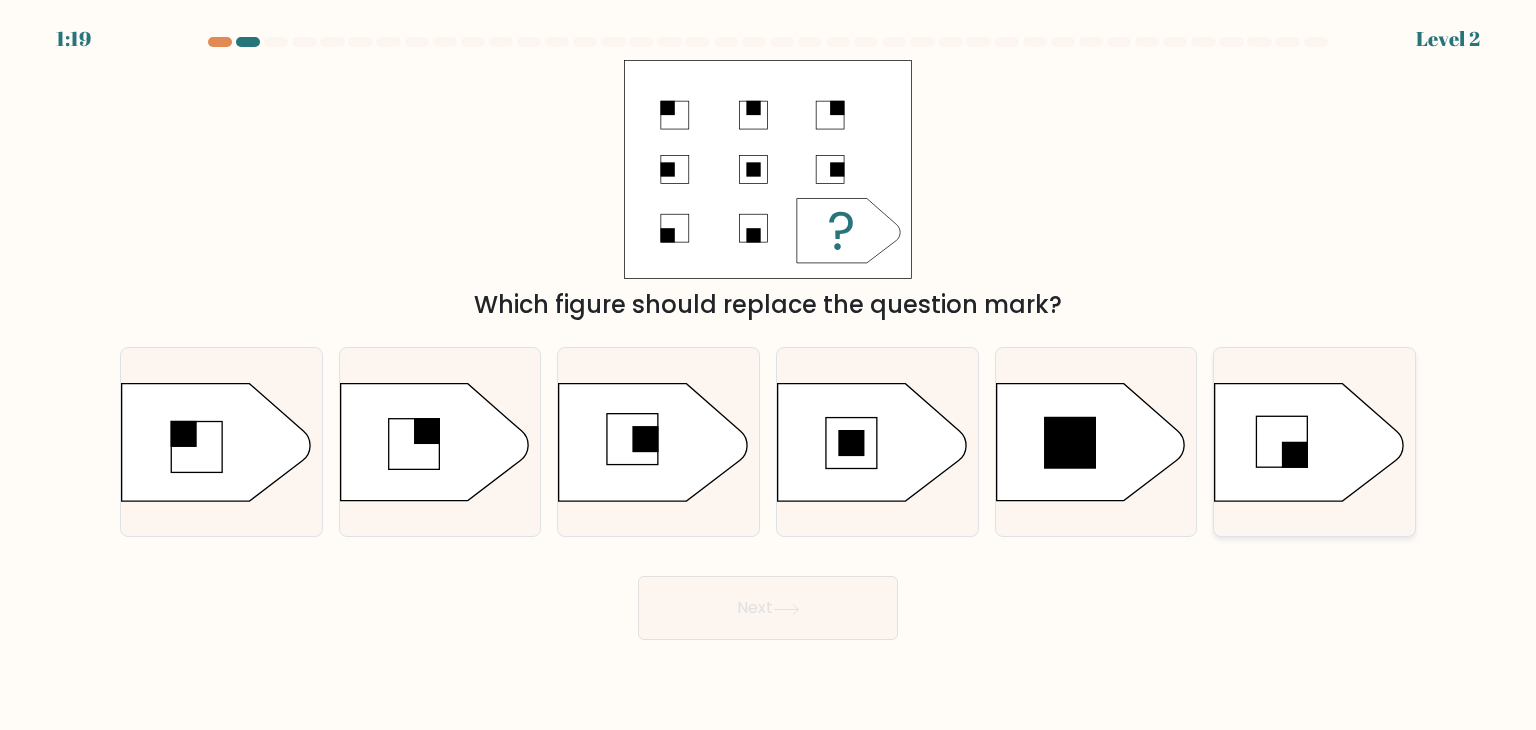 click 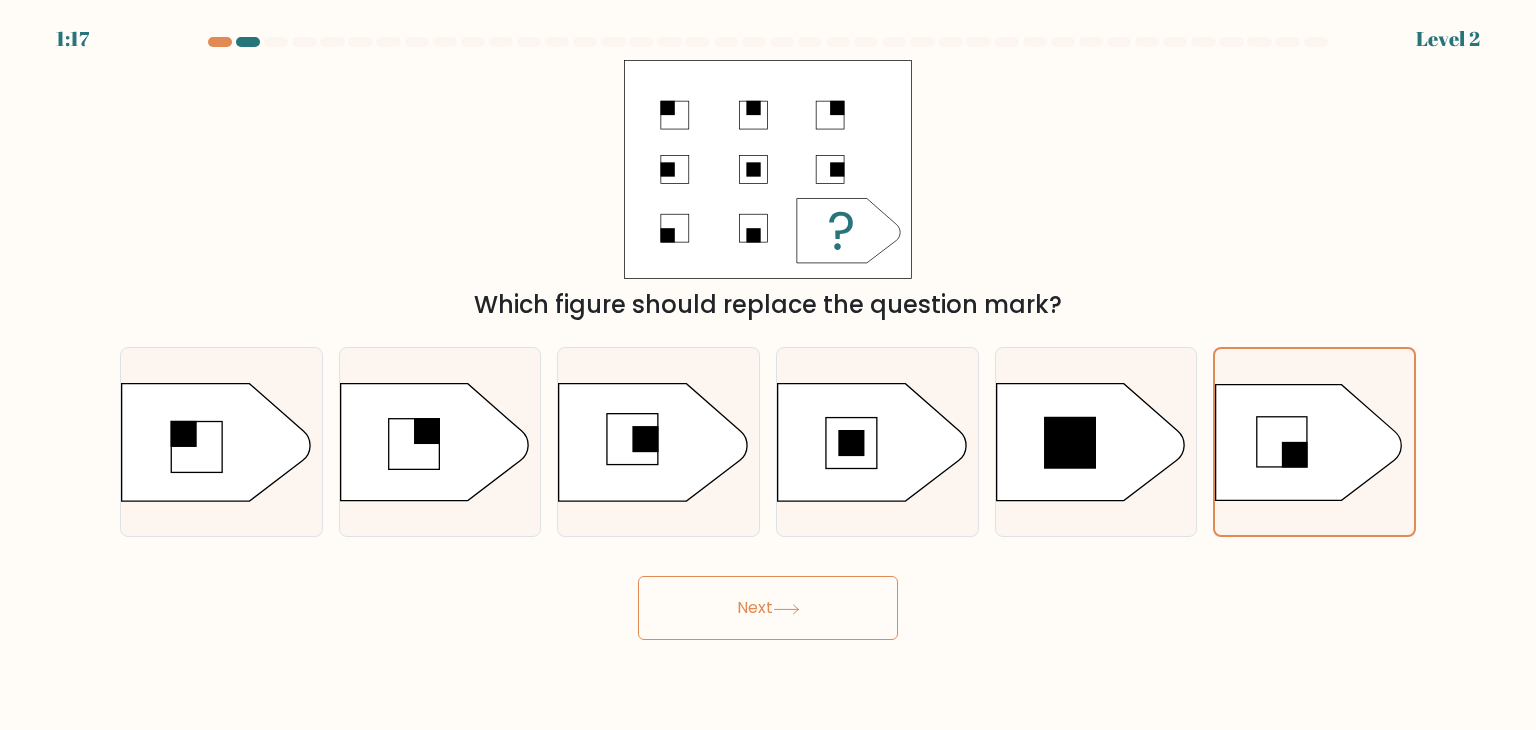 click on "Next" at bounding box center (768, 608) 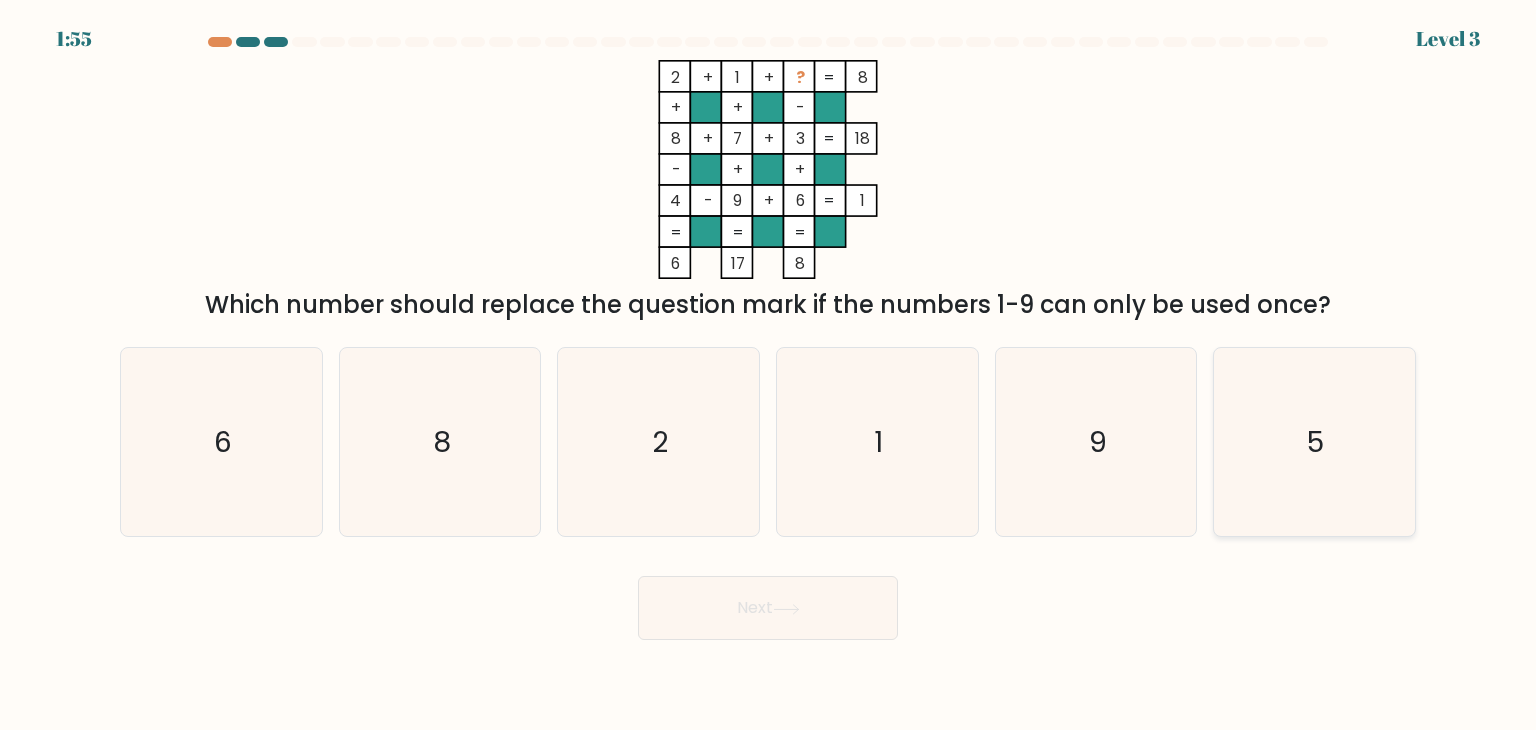 click on "5" 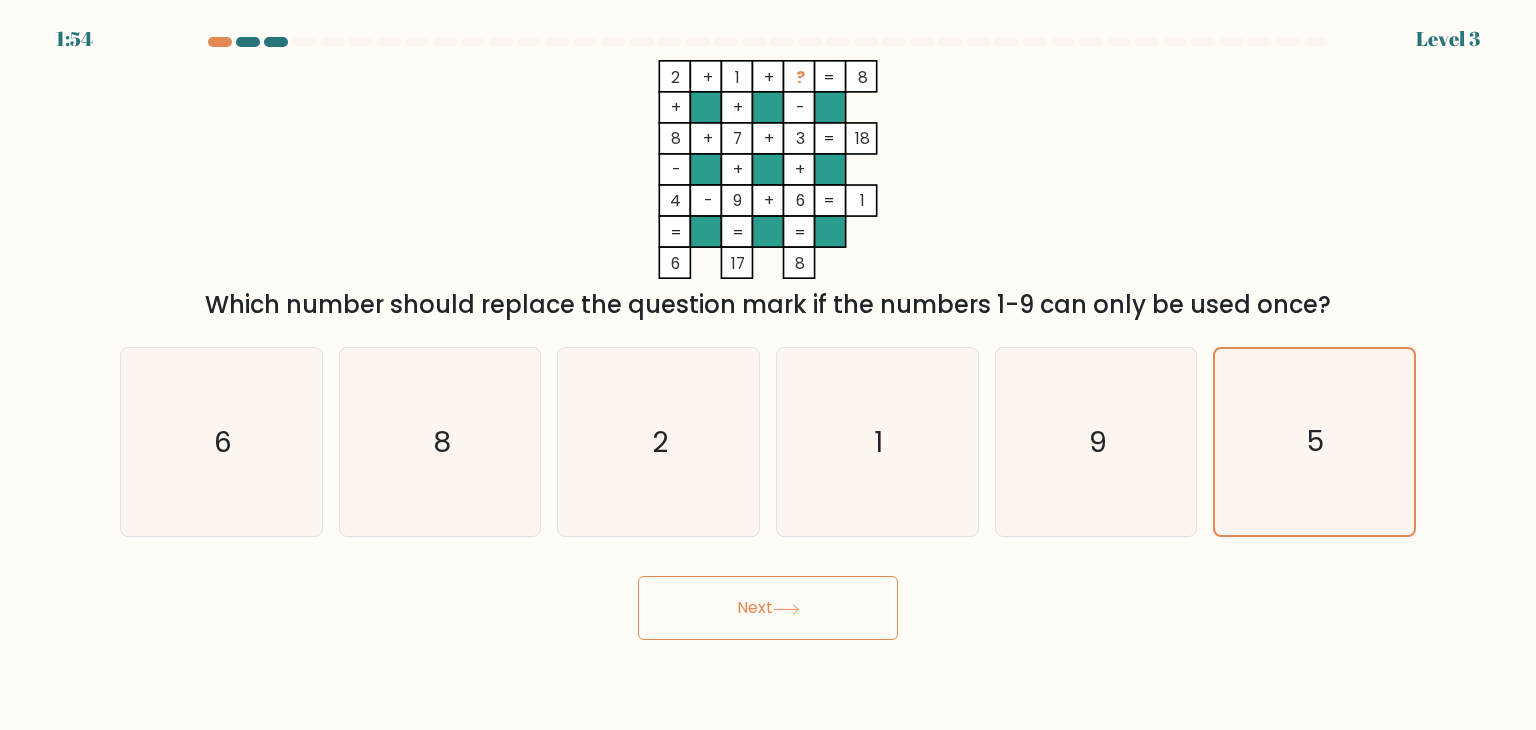 click on "Next" at bounding box center (768, 608) 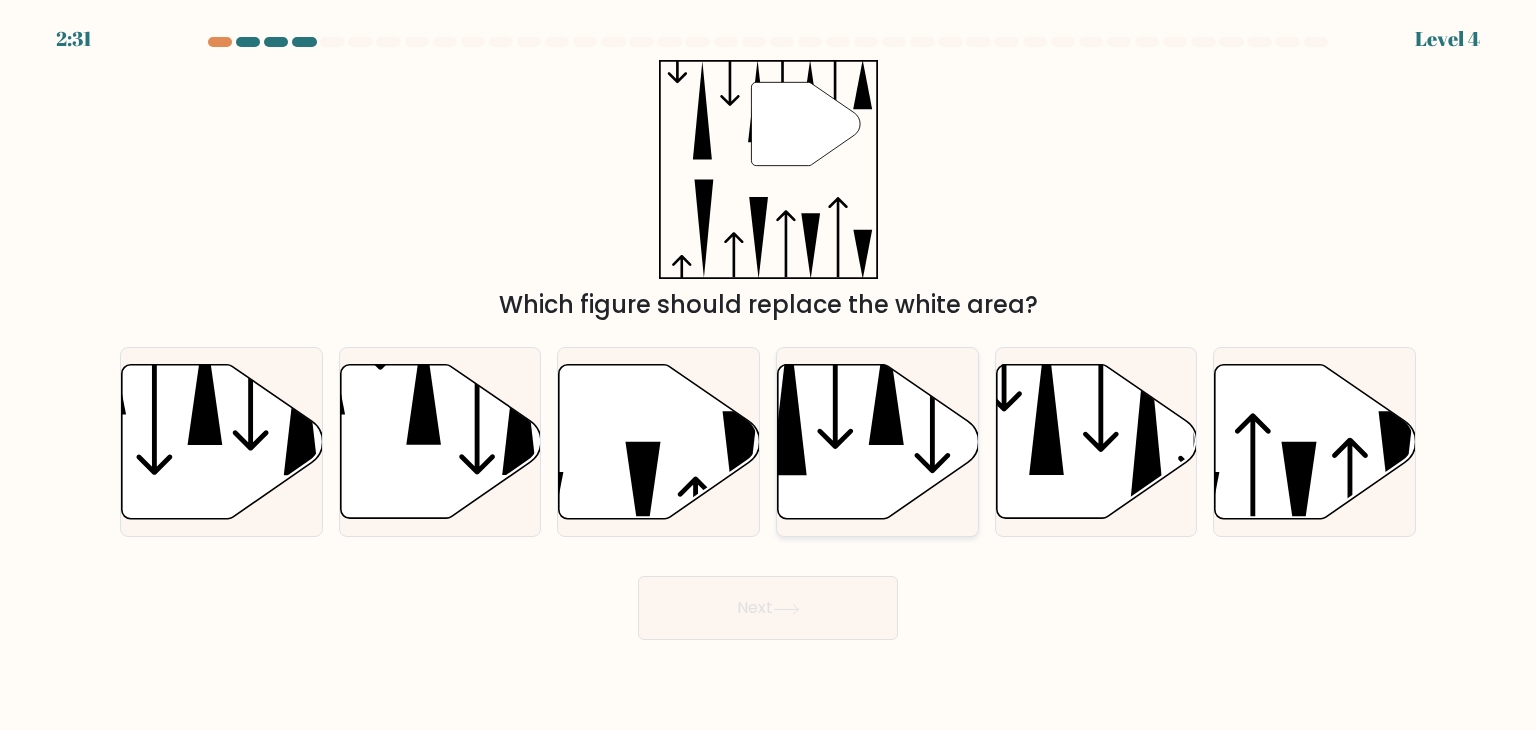 click 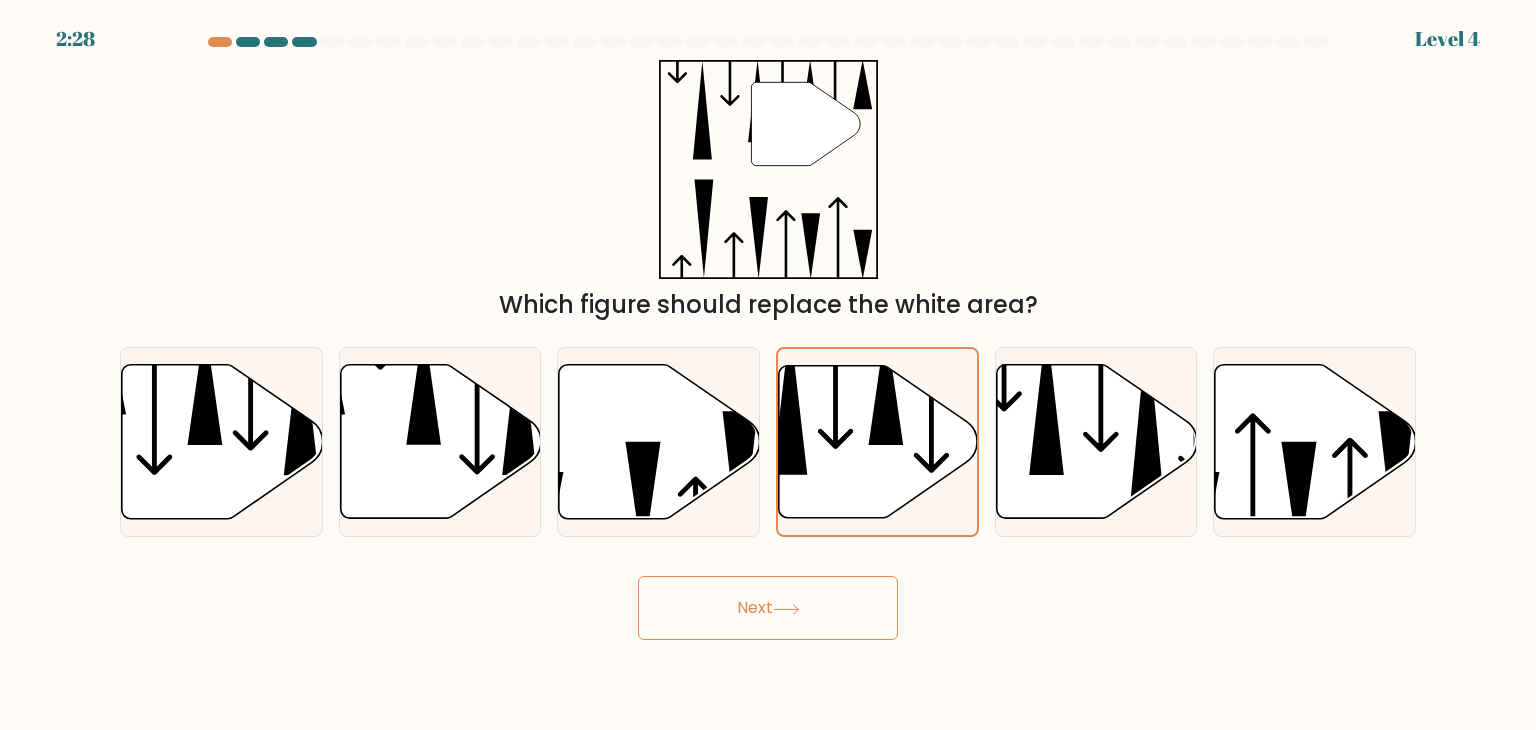 click on "Next" at bounding box center (768, 608) 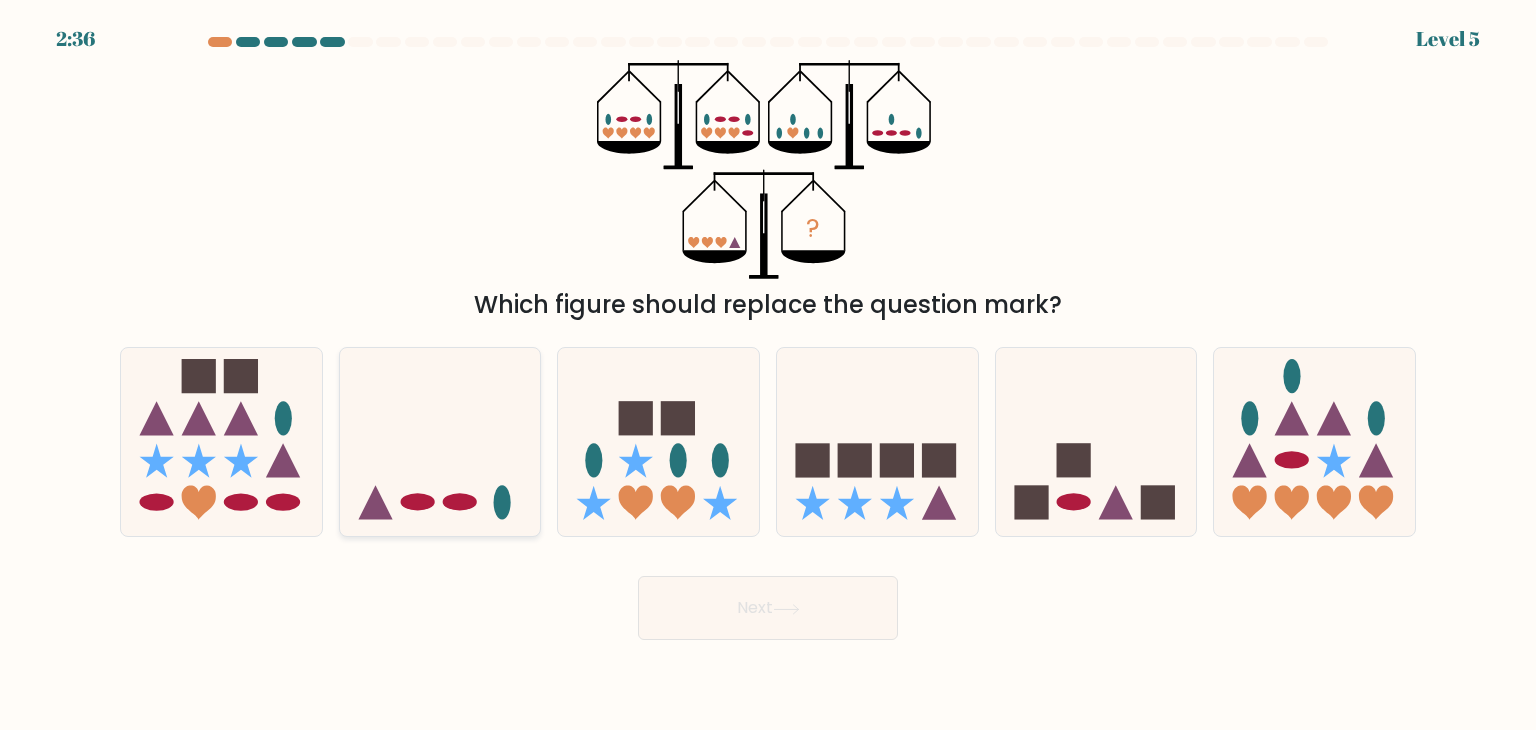click 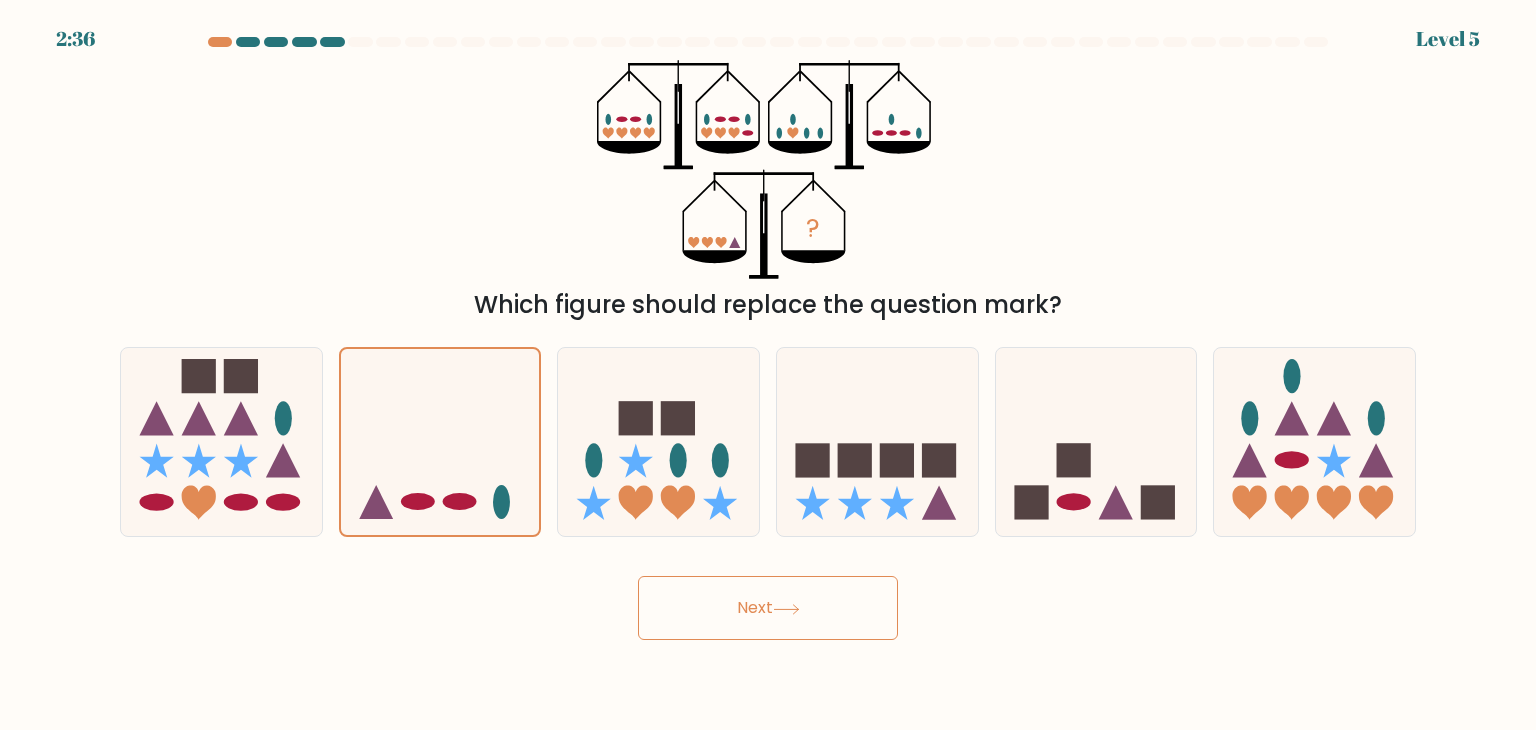click 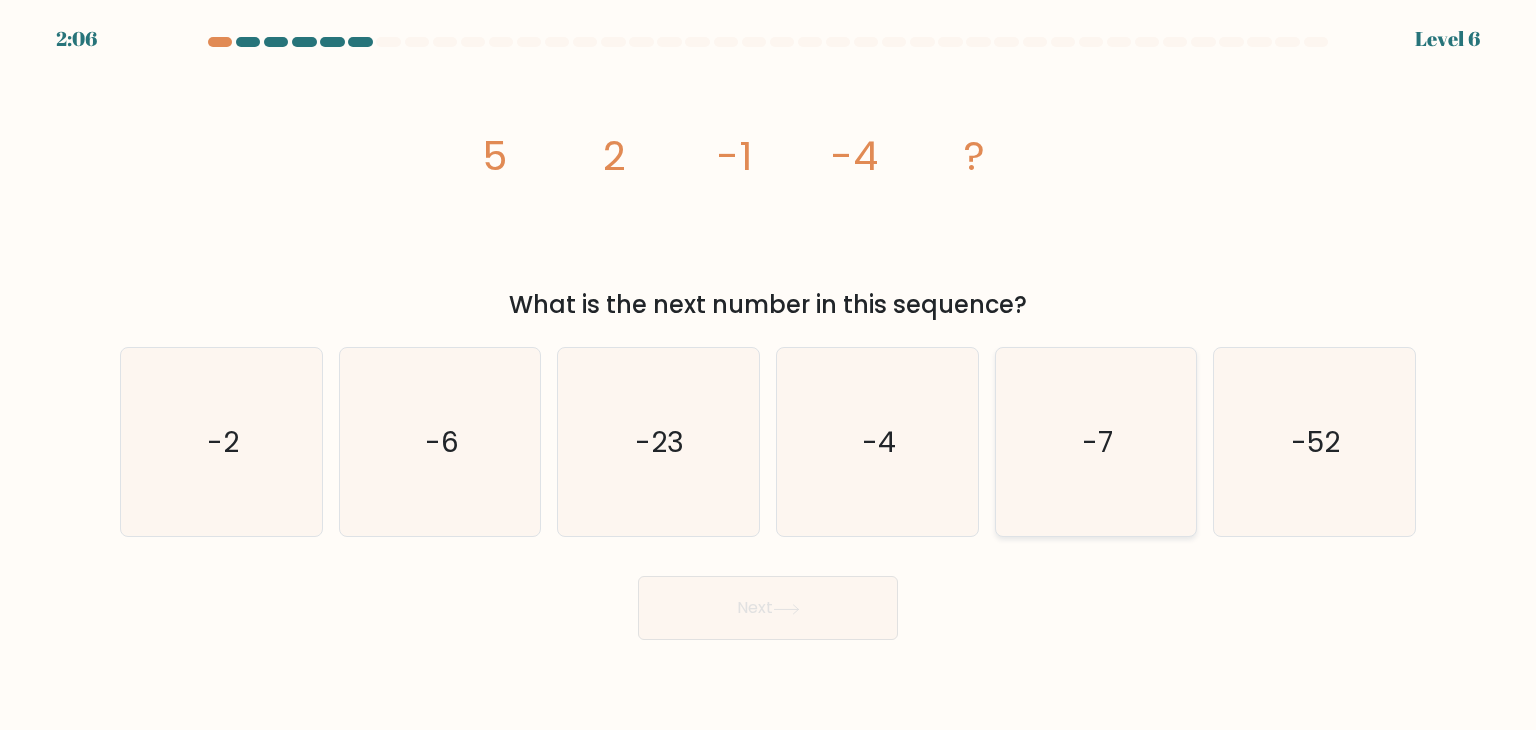 click on "-7" 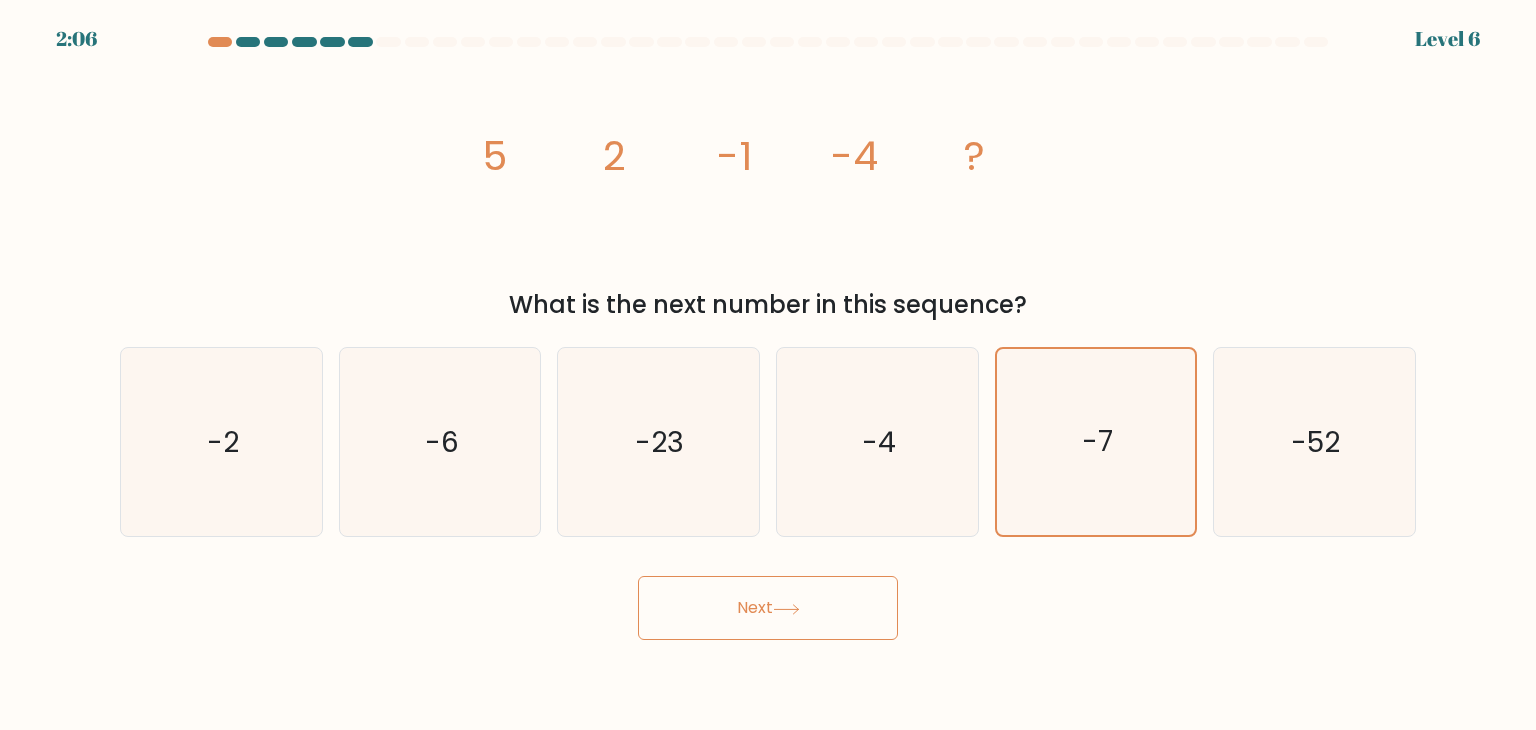 click on "Next" at bounding box center (768, 608) 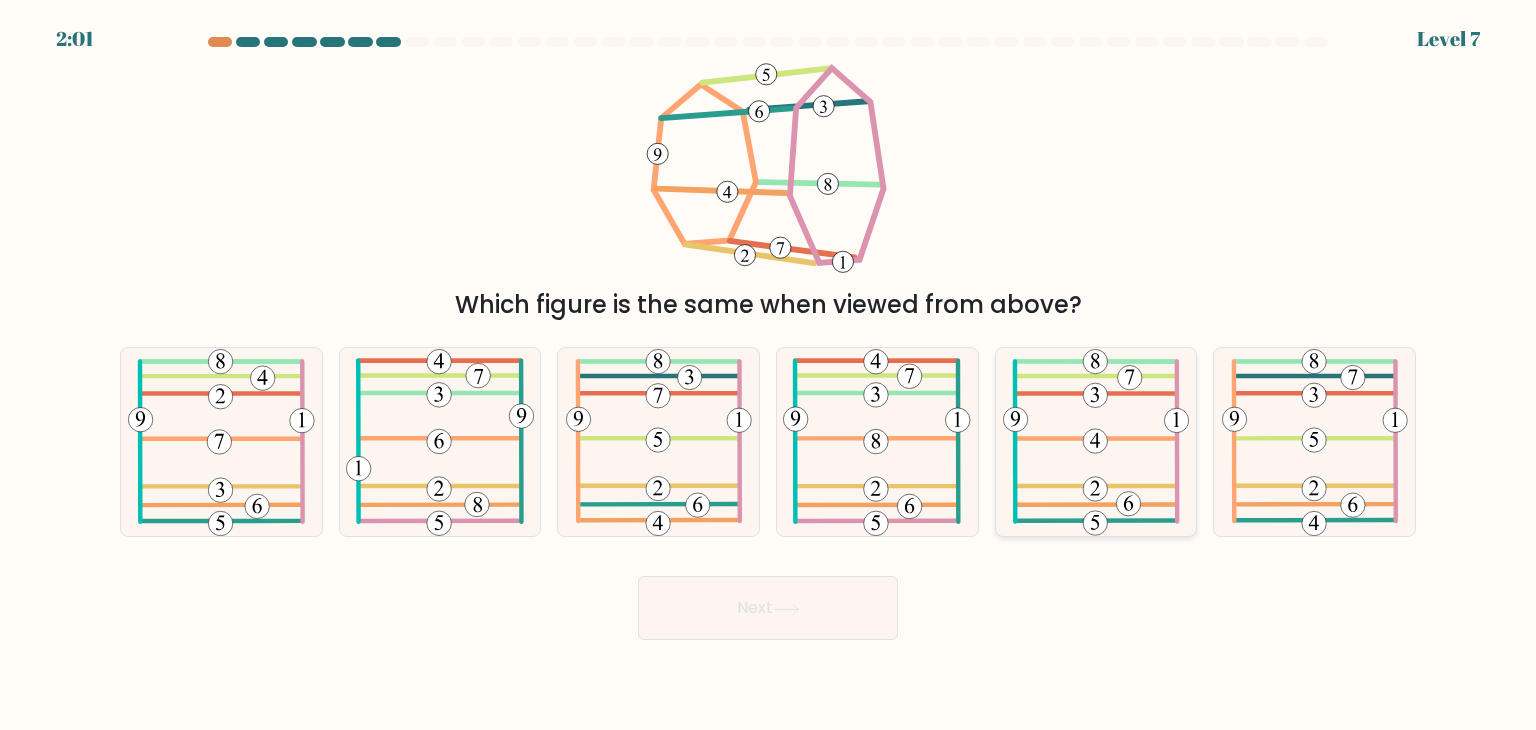 click 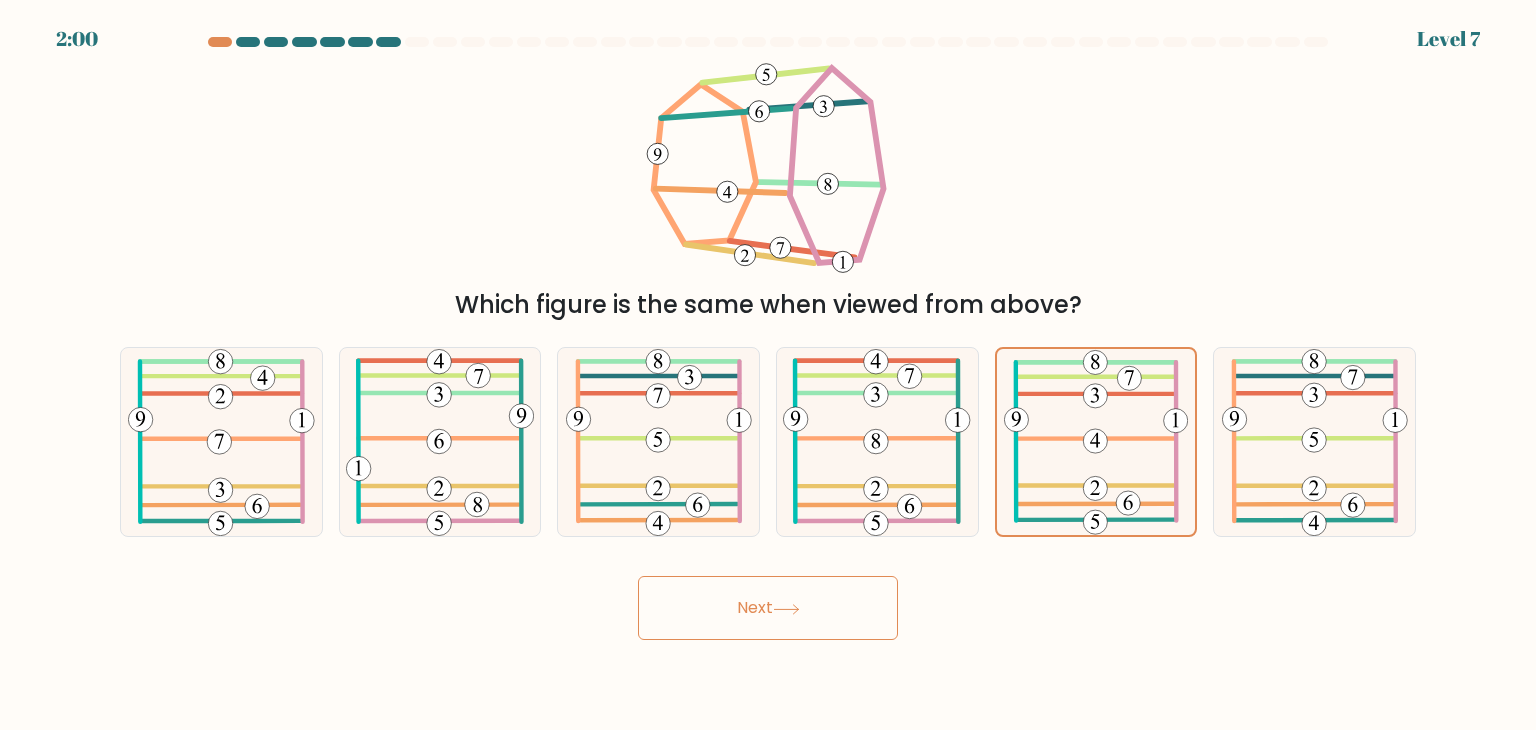 click on "Next" at bounding box center [768, 608] 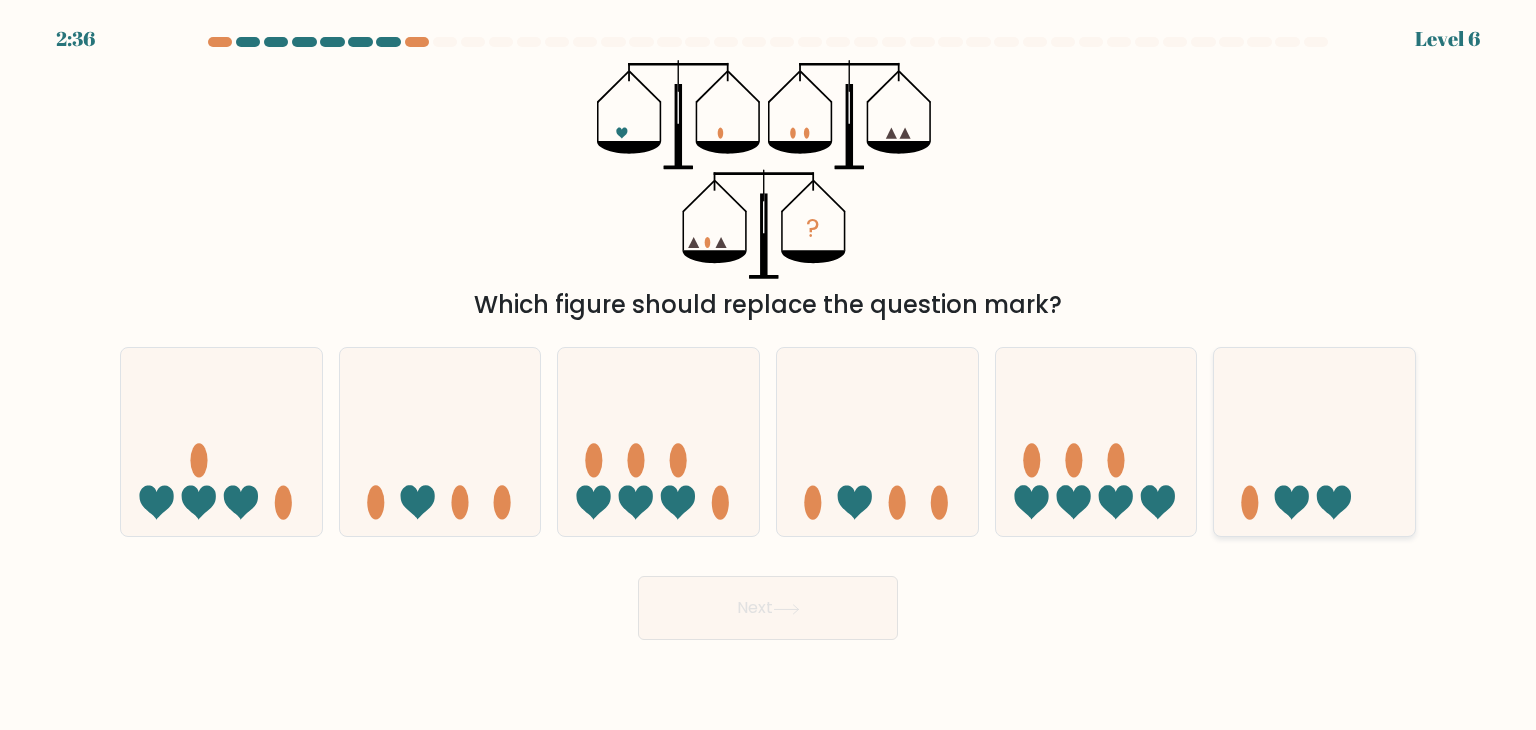 click 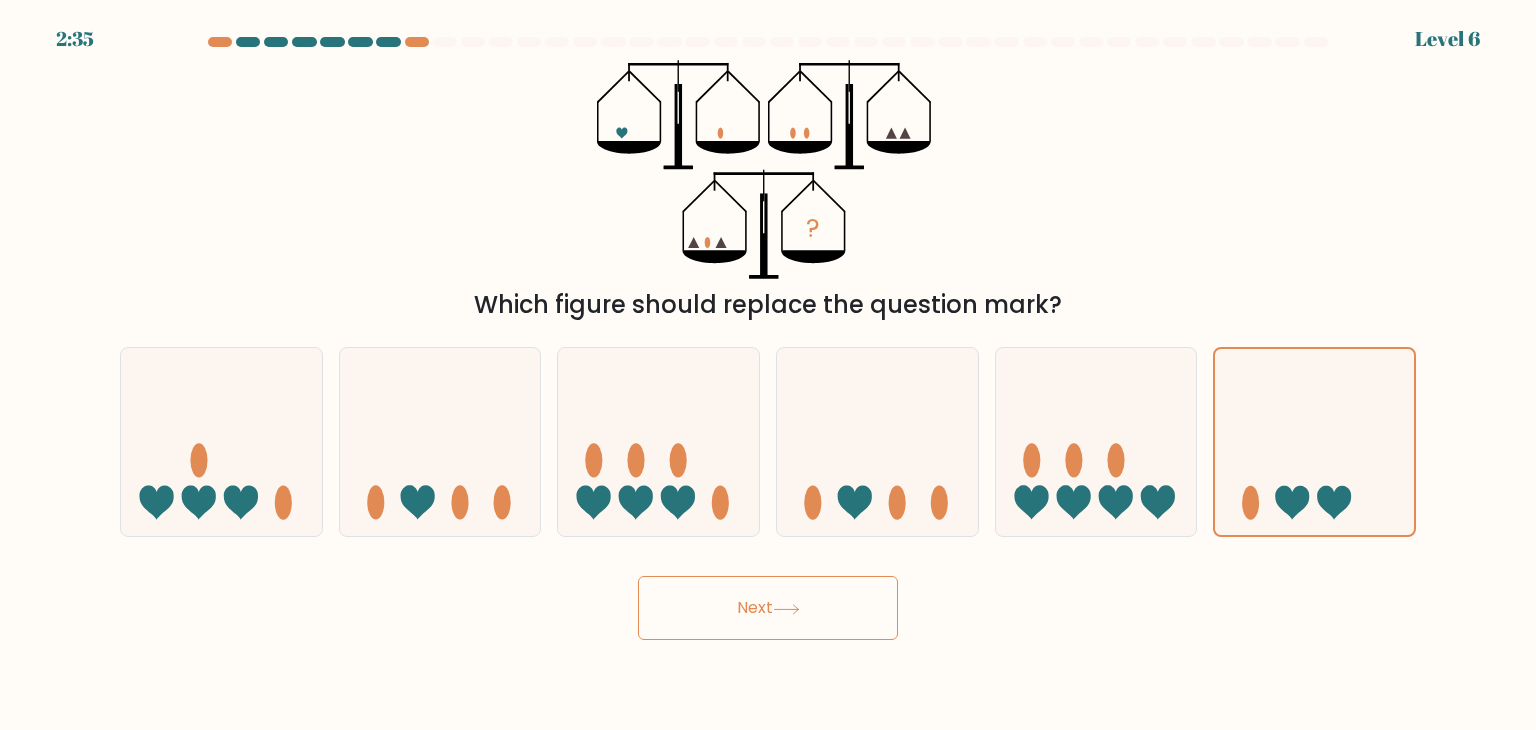 click on "Next" at bounding box center (768, 608) 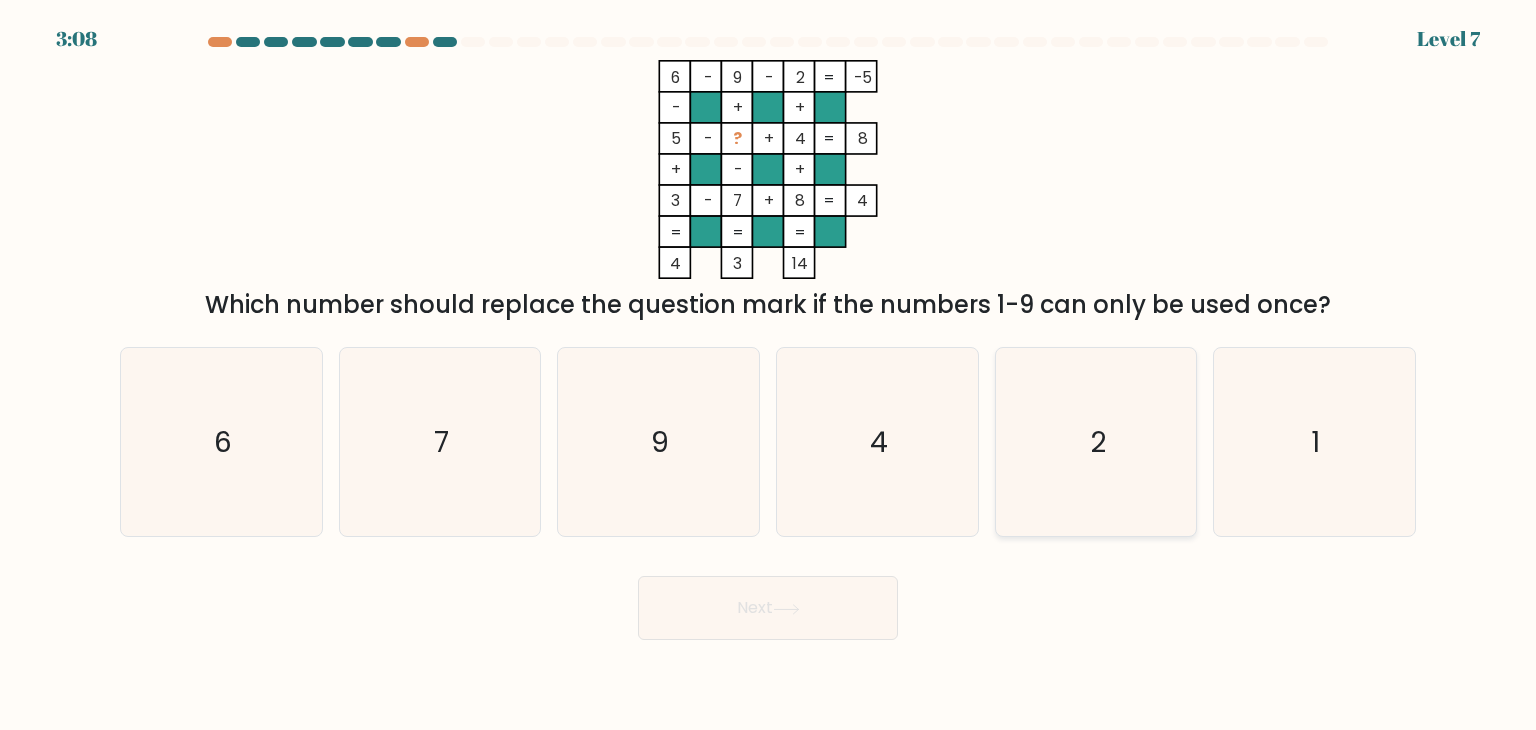 drag, startPoint x: 1323, startPoint y: 451, endPoint x: 1192, endPoint y: 481, distance: 134.39122 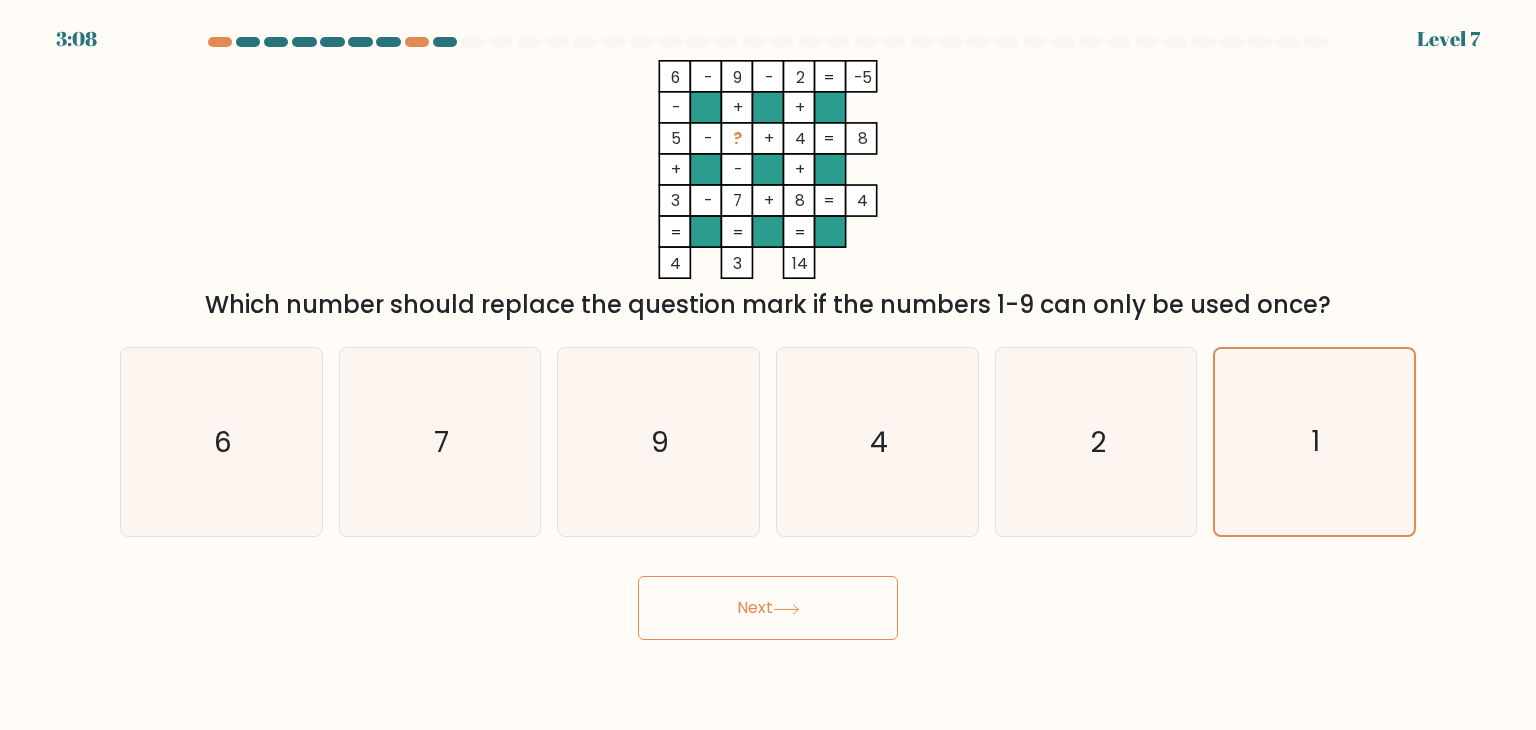click on "Next" at bounding box center [768, 608] 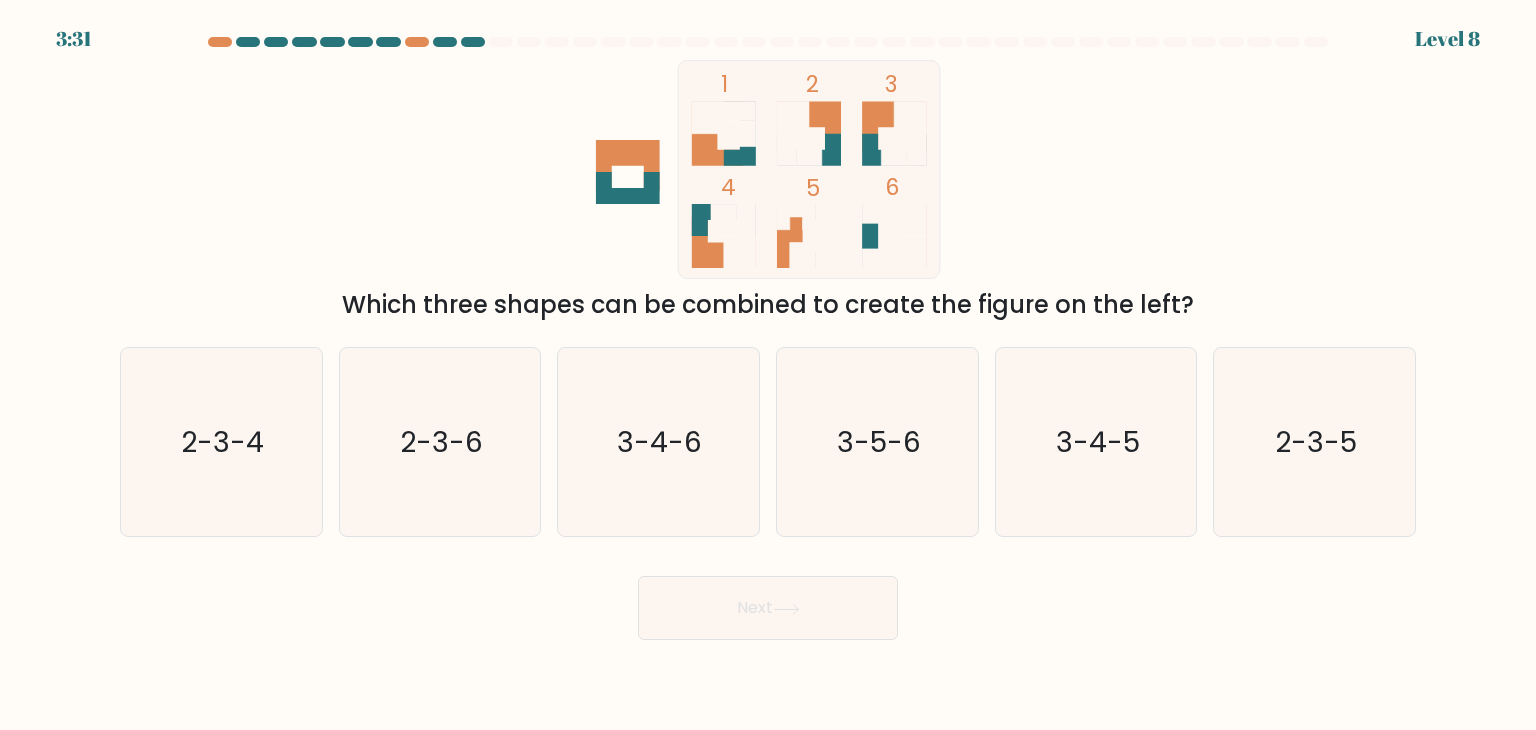 drag, startPoint x: 355, startPoint y: 305, endPoint x: 1220, endPoint y: 300, distance: 865.01447 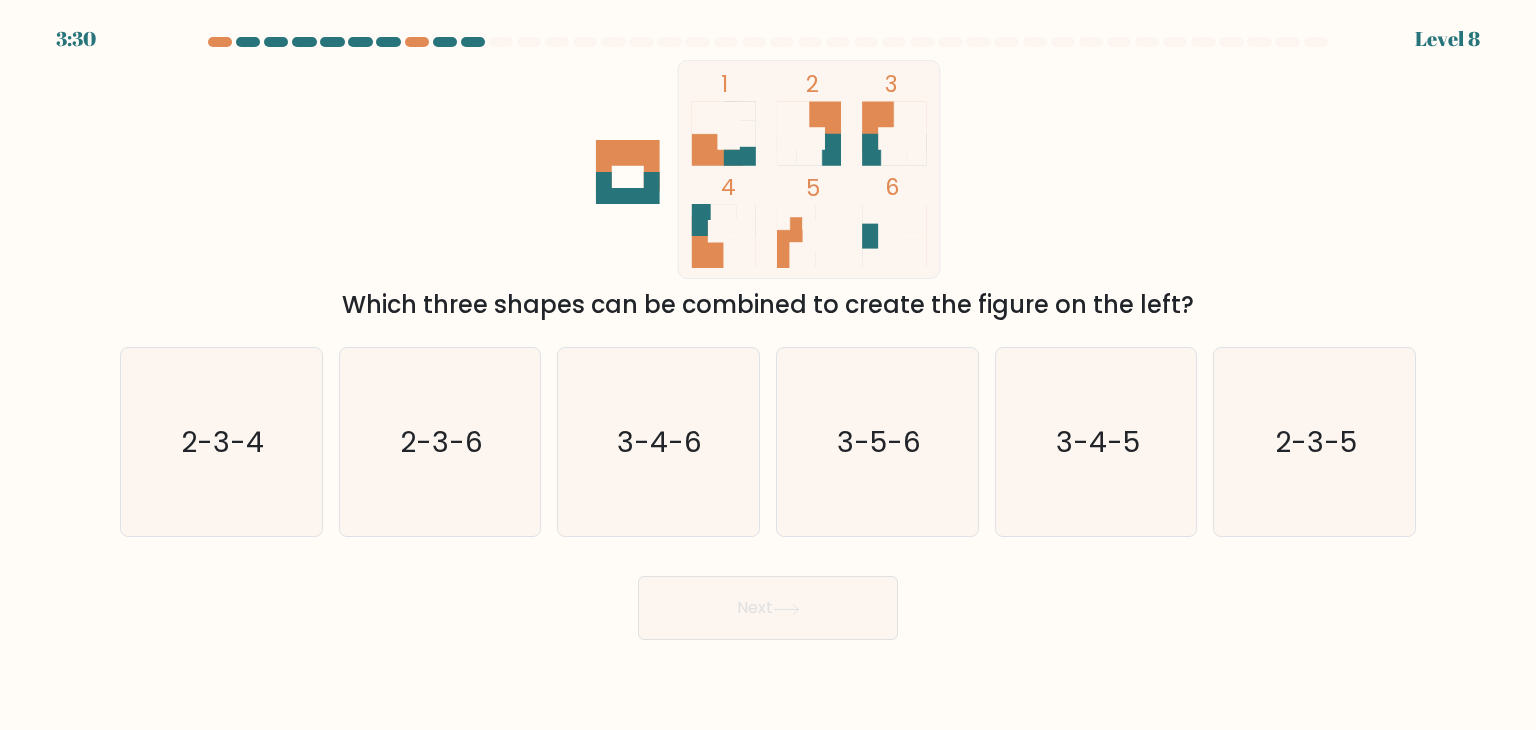 click on "1
2
3
4
5
6
Which three shapes can be combined to create the figure on the left?" at bounding box center [768, 191] 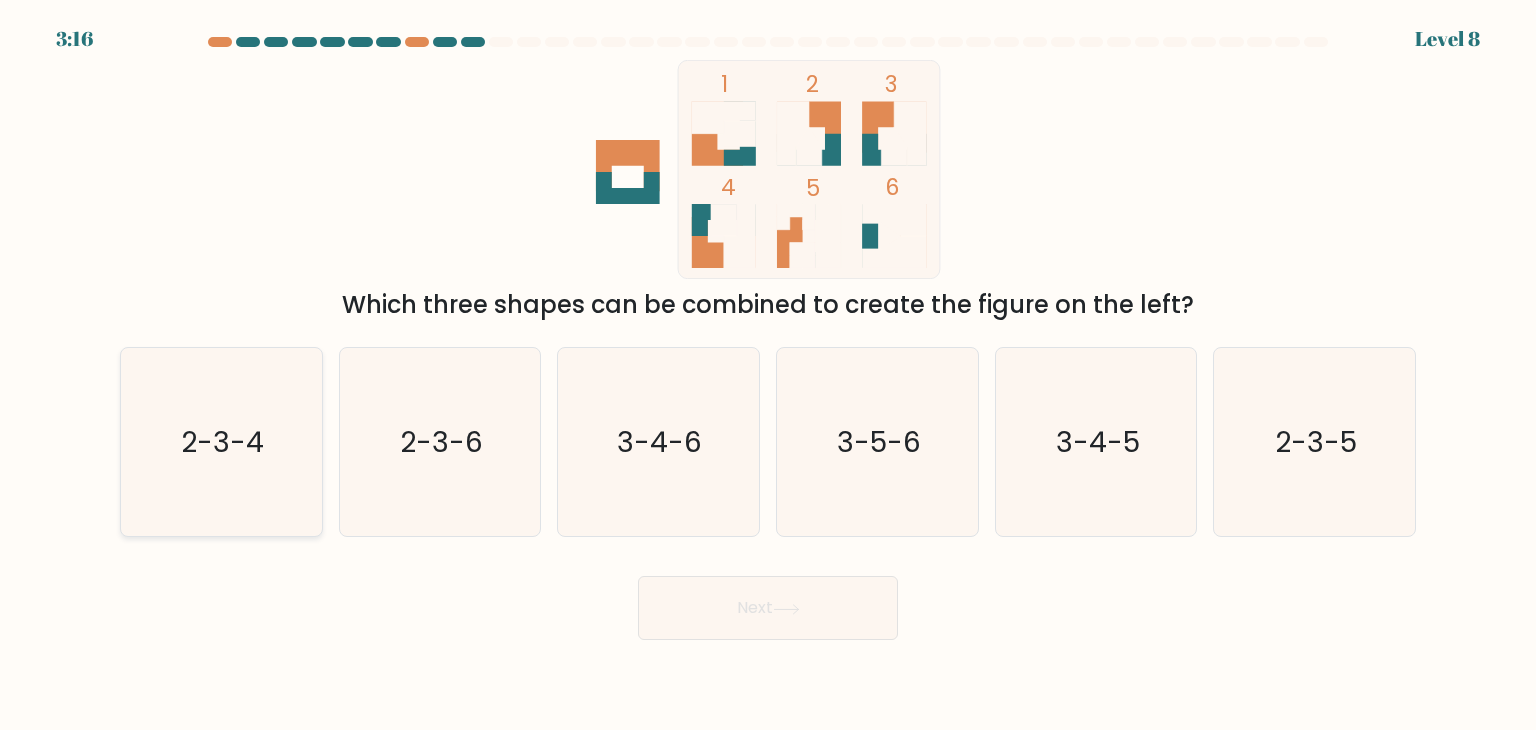 click on "2-3-4" 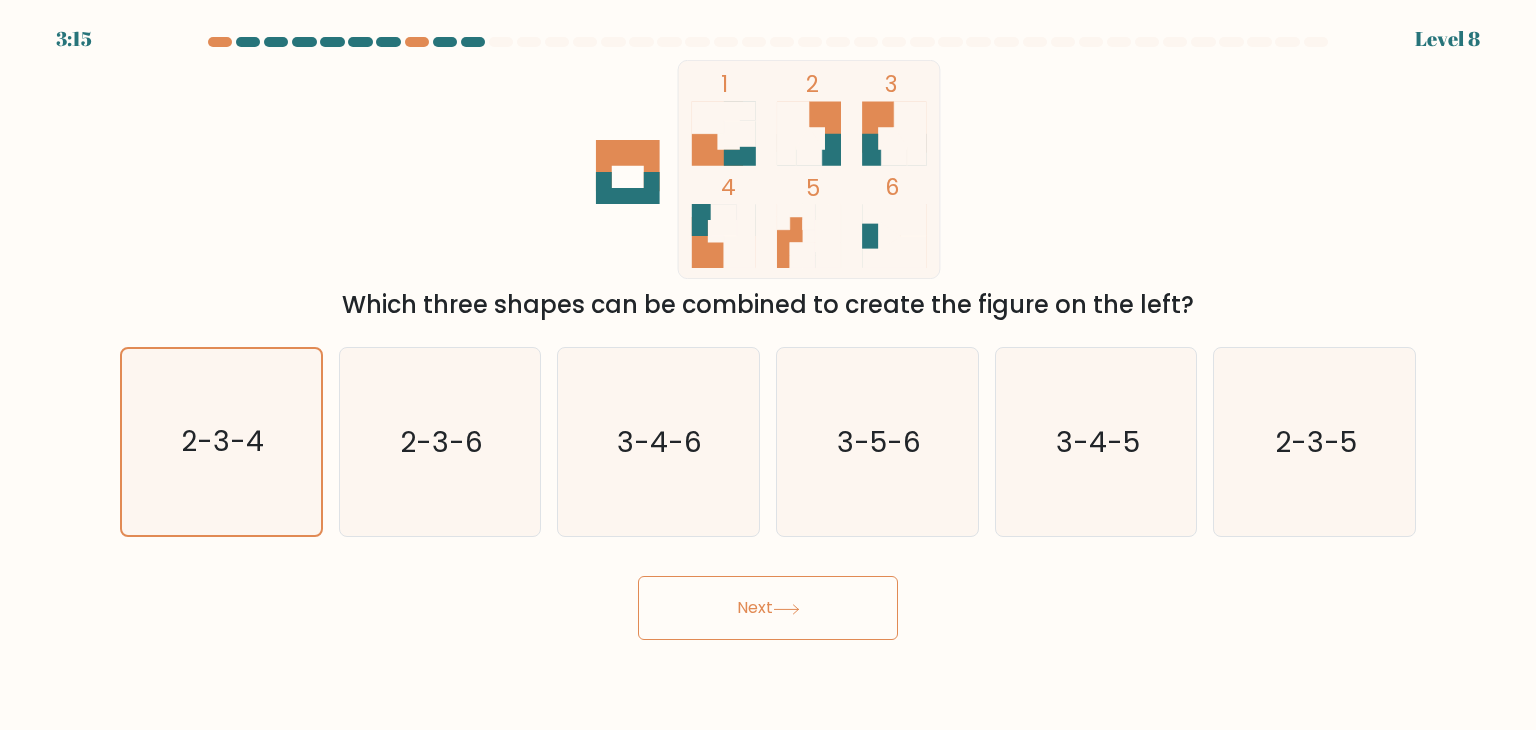 click on "Next" at bounding box center (768, 608) 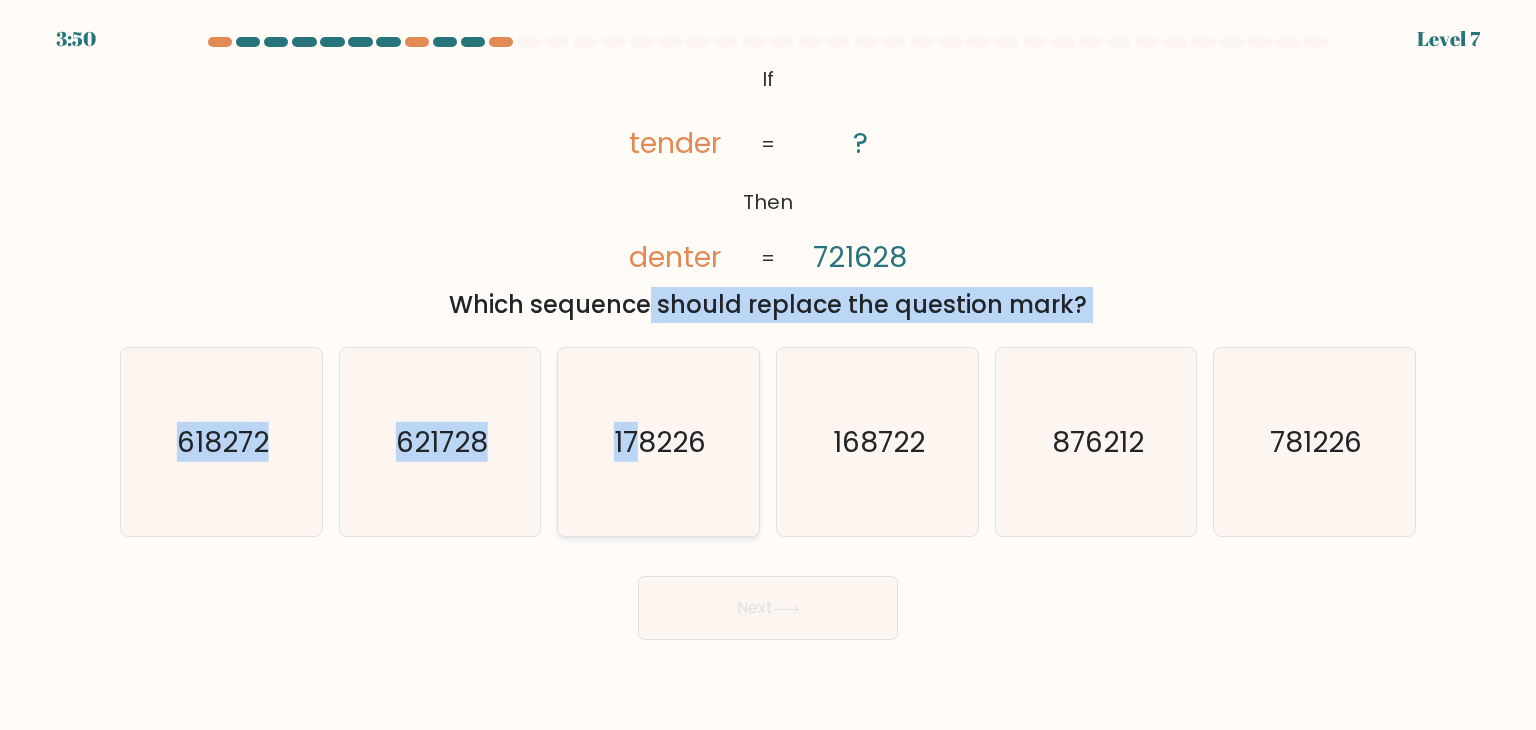 drag, startPoint x: 433, startPoint y: 305, endPoint x: 639, endPoint y: 376, distance: 217.89218 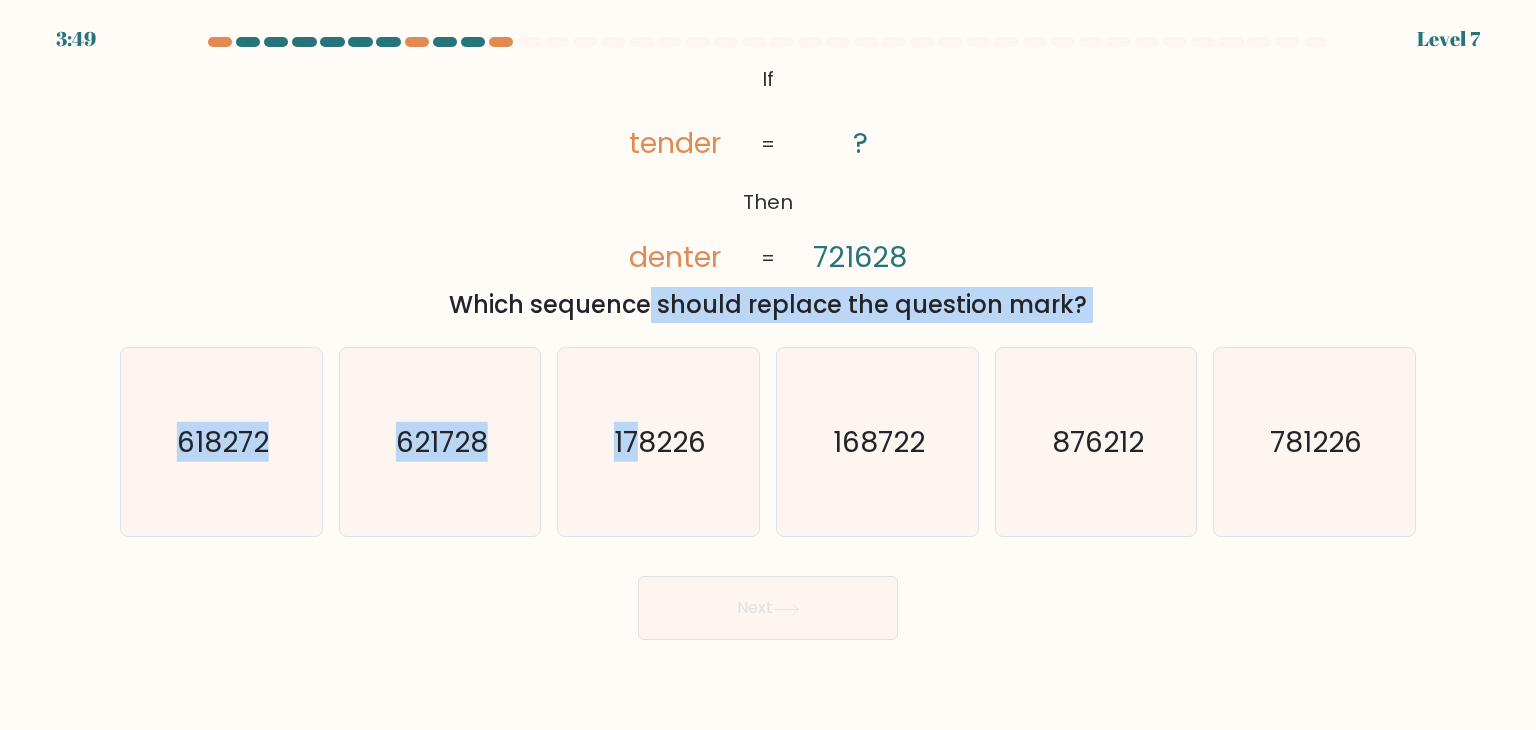 click on "Which sequence should replace the question mark?" at bounding box center (768, 305) 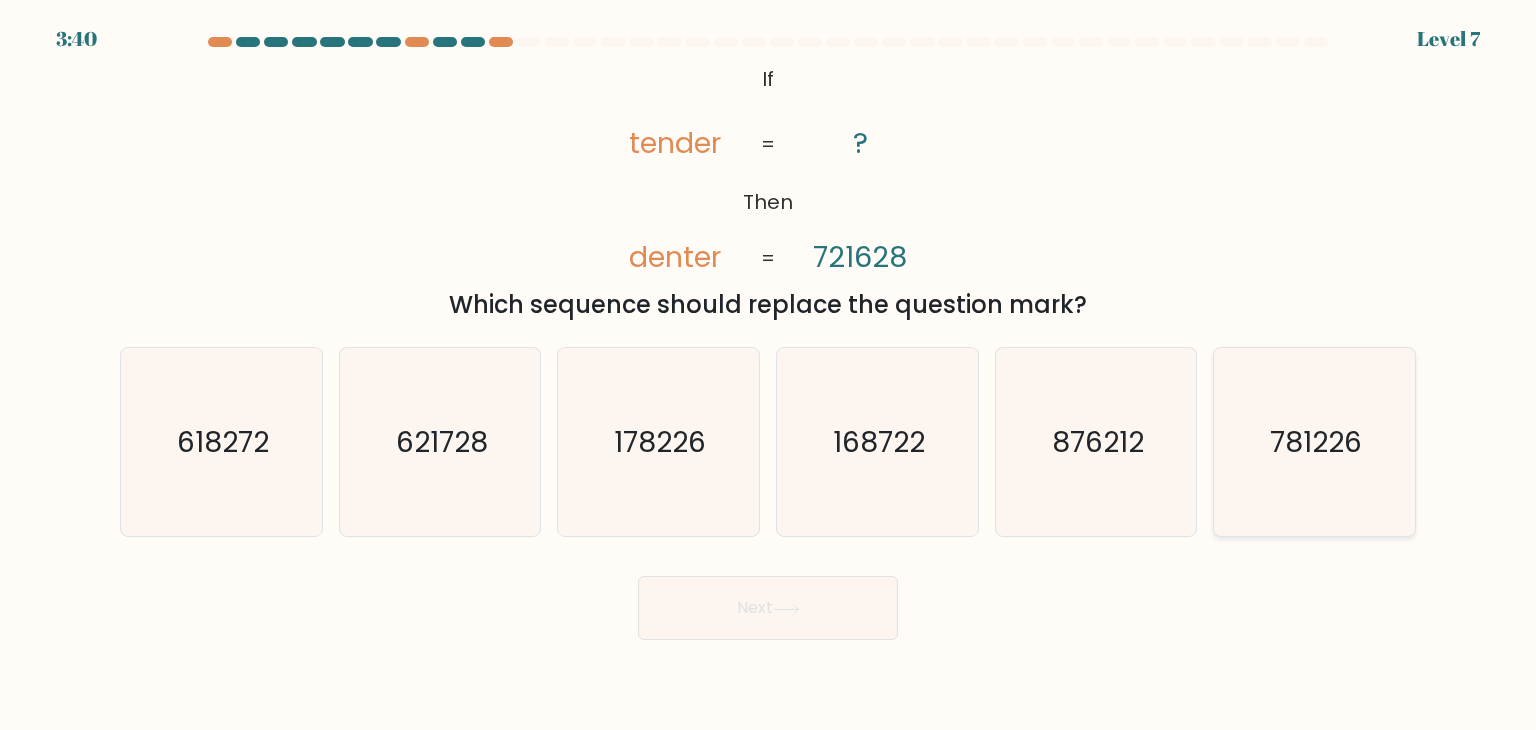 click on "781226" 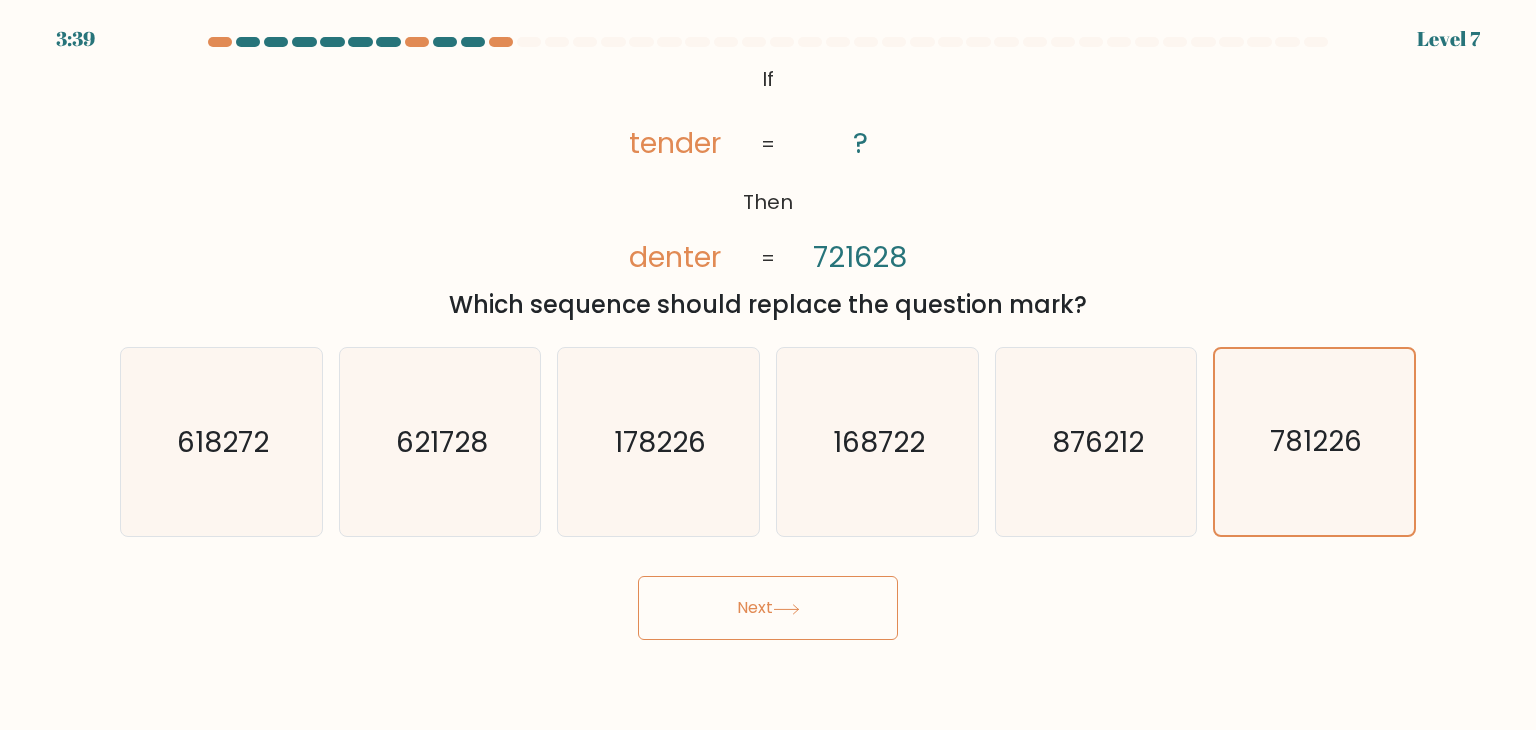click on "Next" at bounding box center [768, 608] 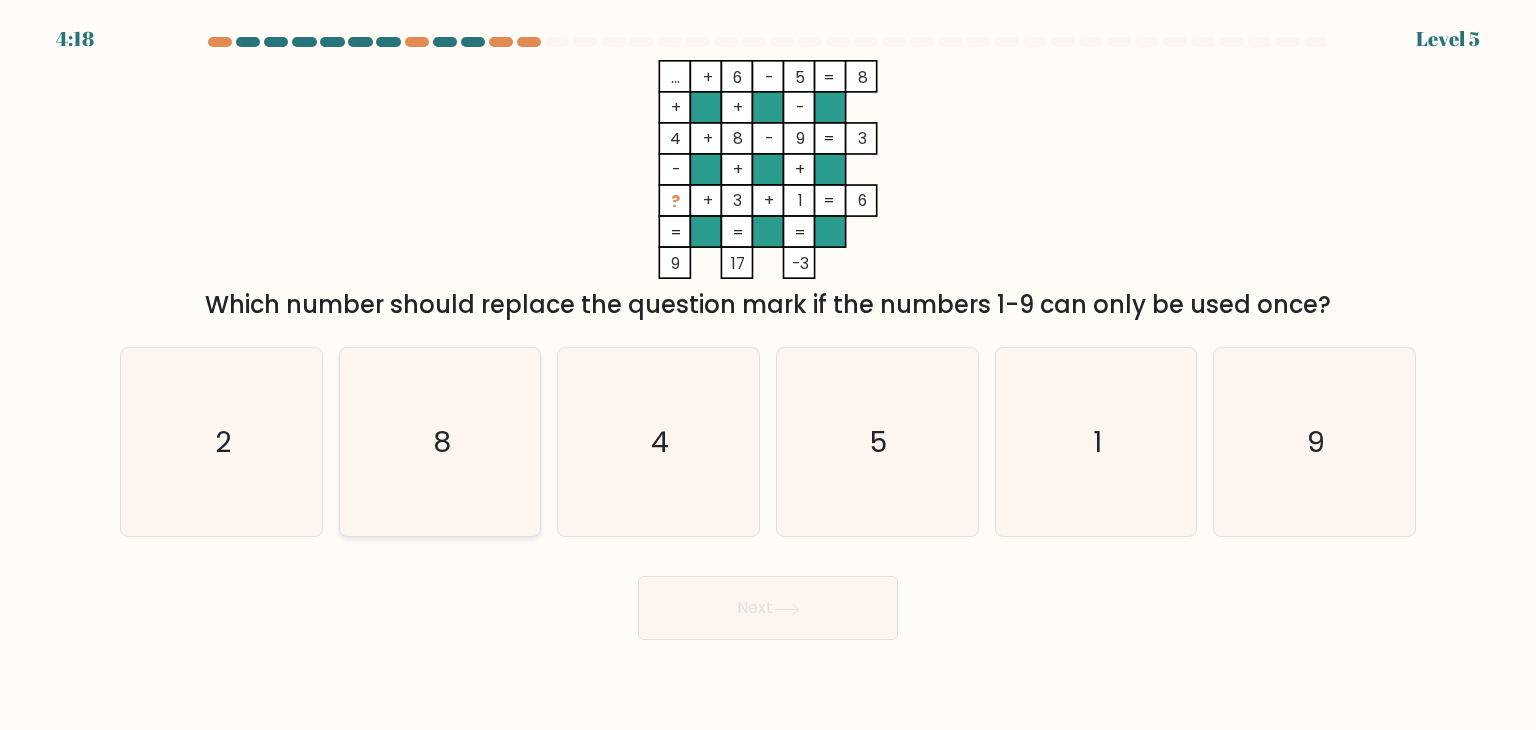 drag, startPoint x: 232, startPoint y: 453, endPoint x: 340, endPoint y: 457, distance: 108.07405 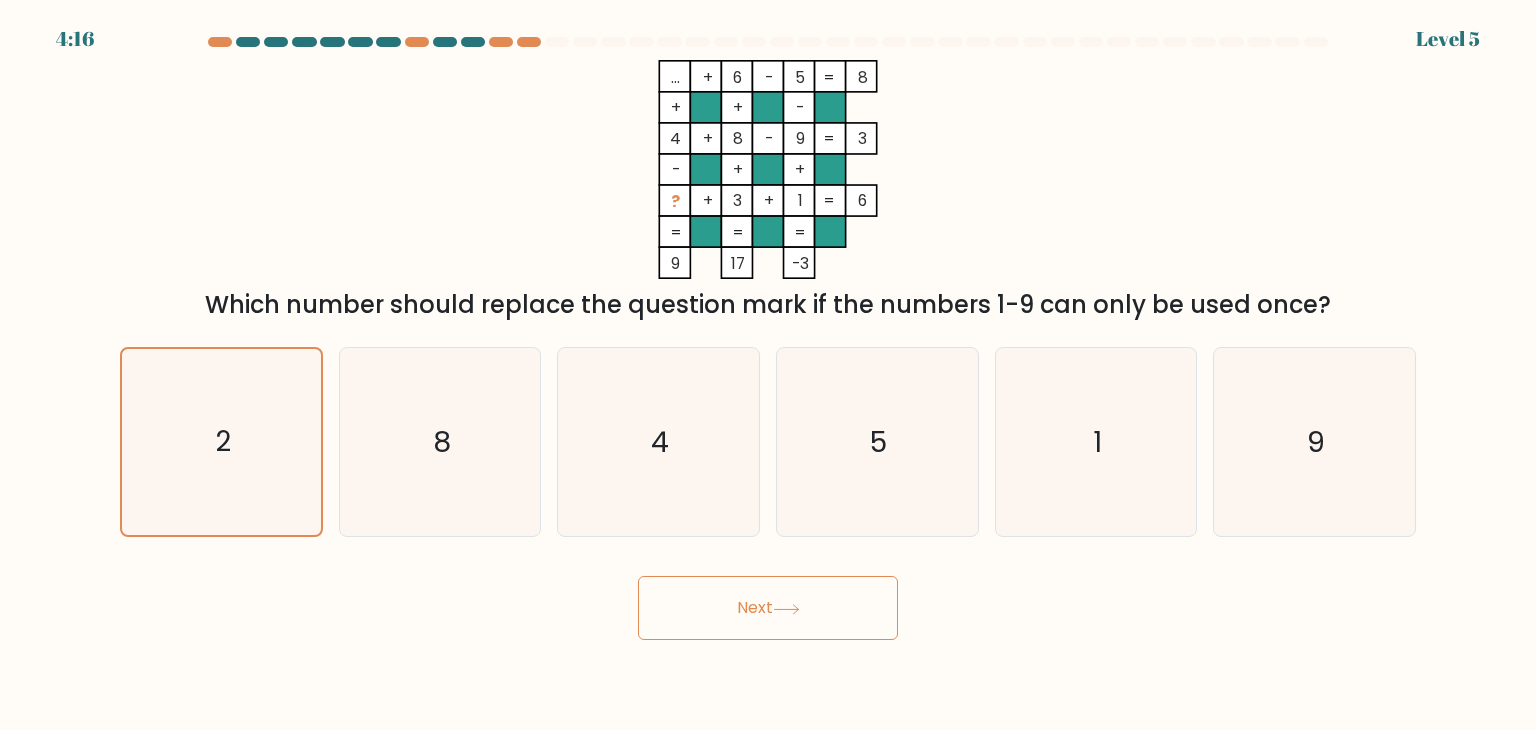 click on "Next" at bounding box center [768, 608] 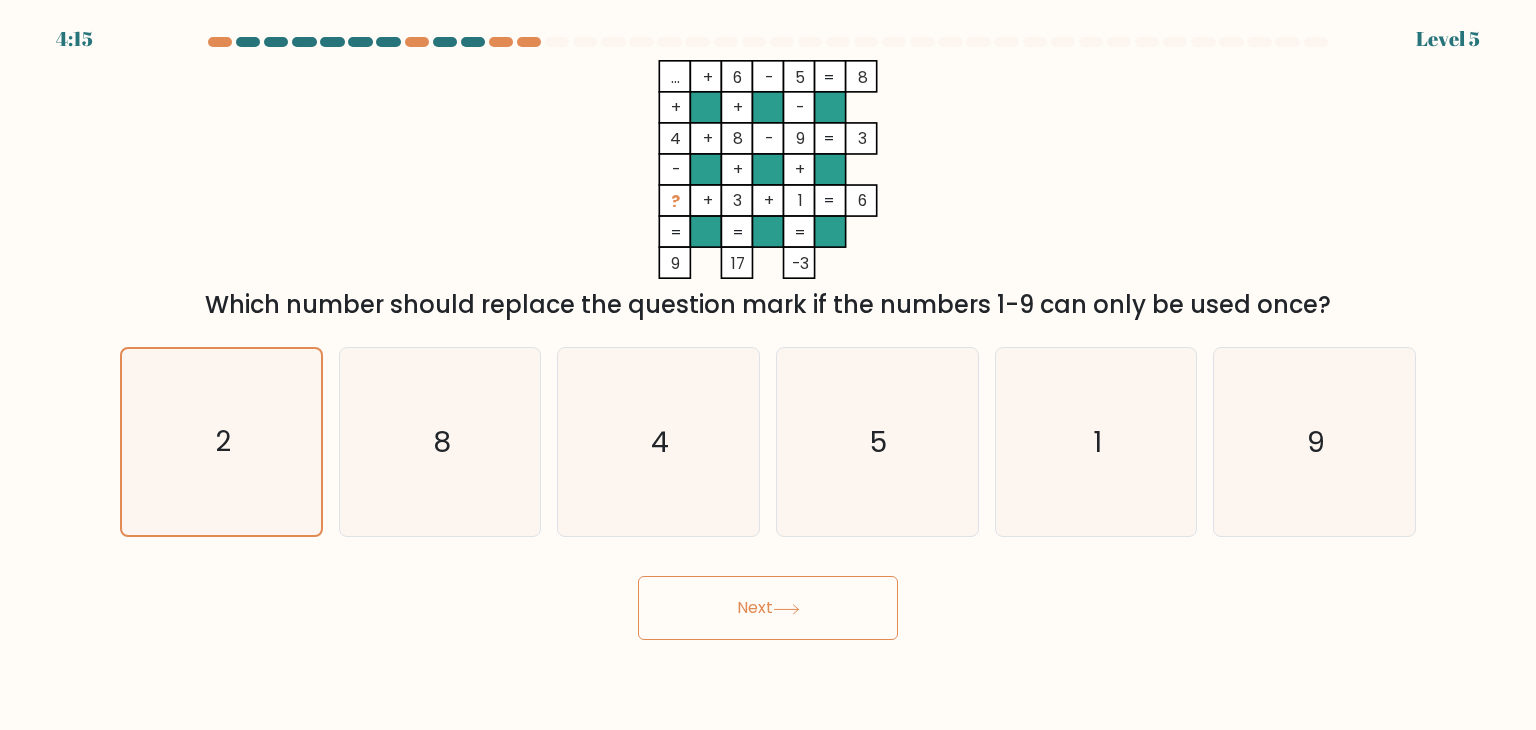 click on "Next" at bounding box center (768, 608) 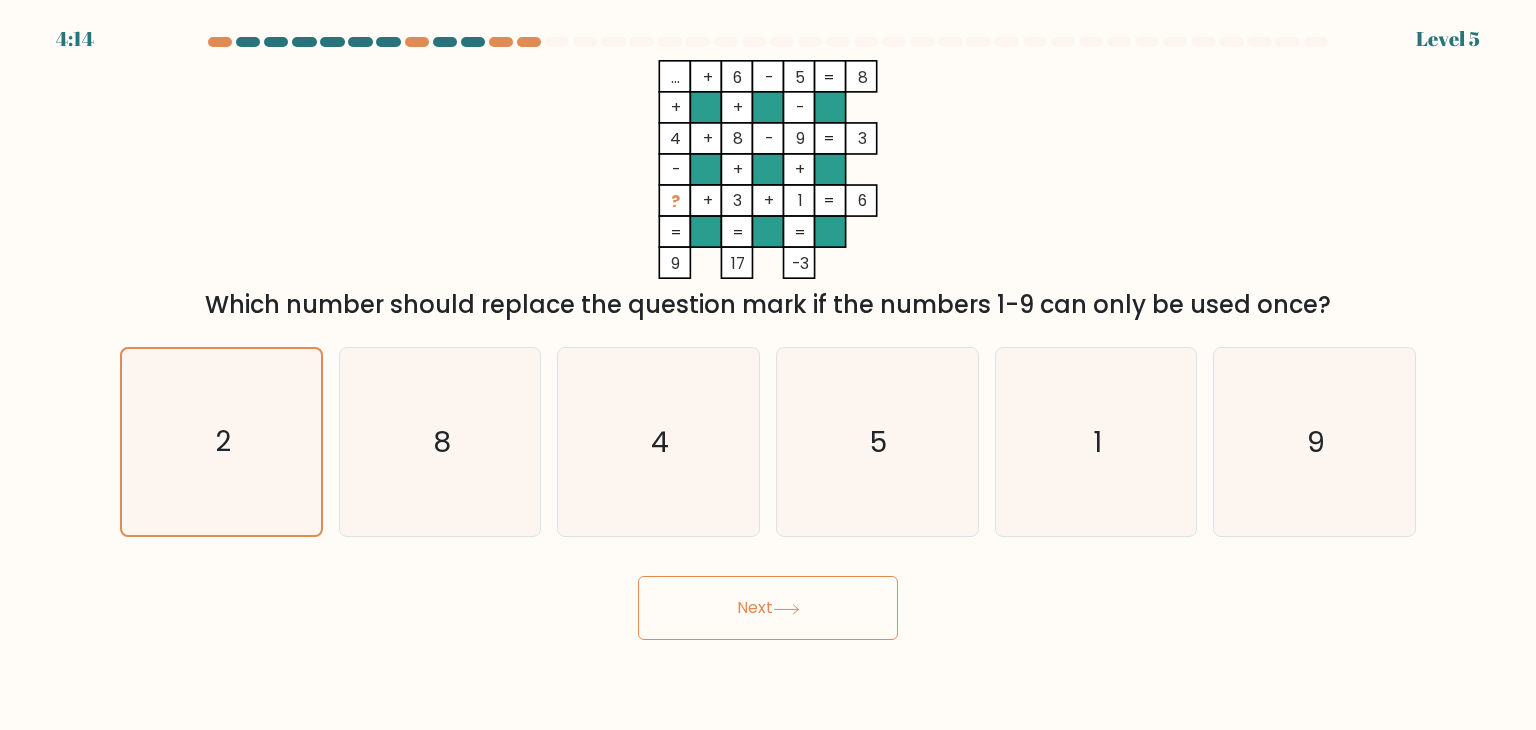 click 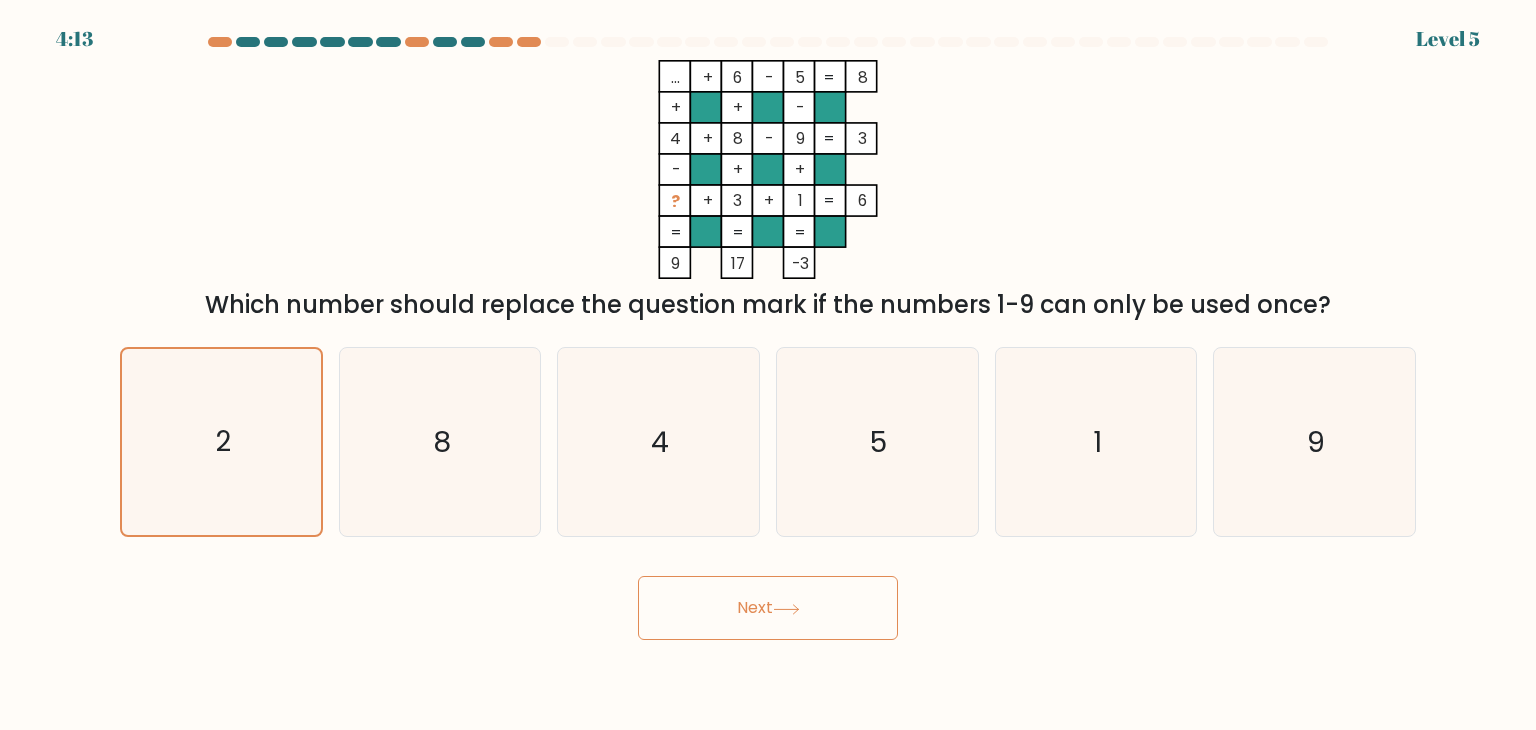 click on "Next" at bounding box center (768, 608) 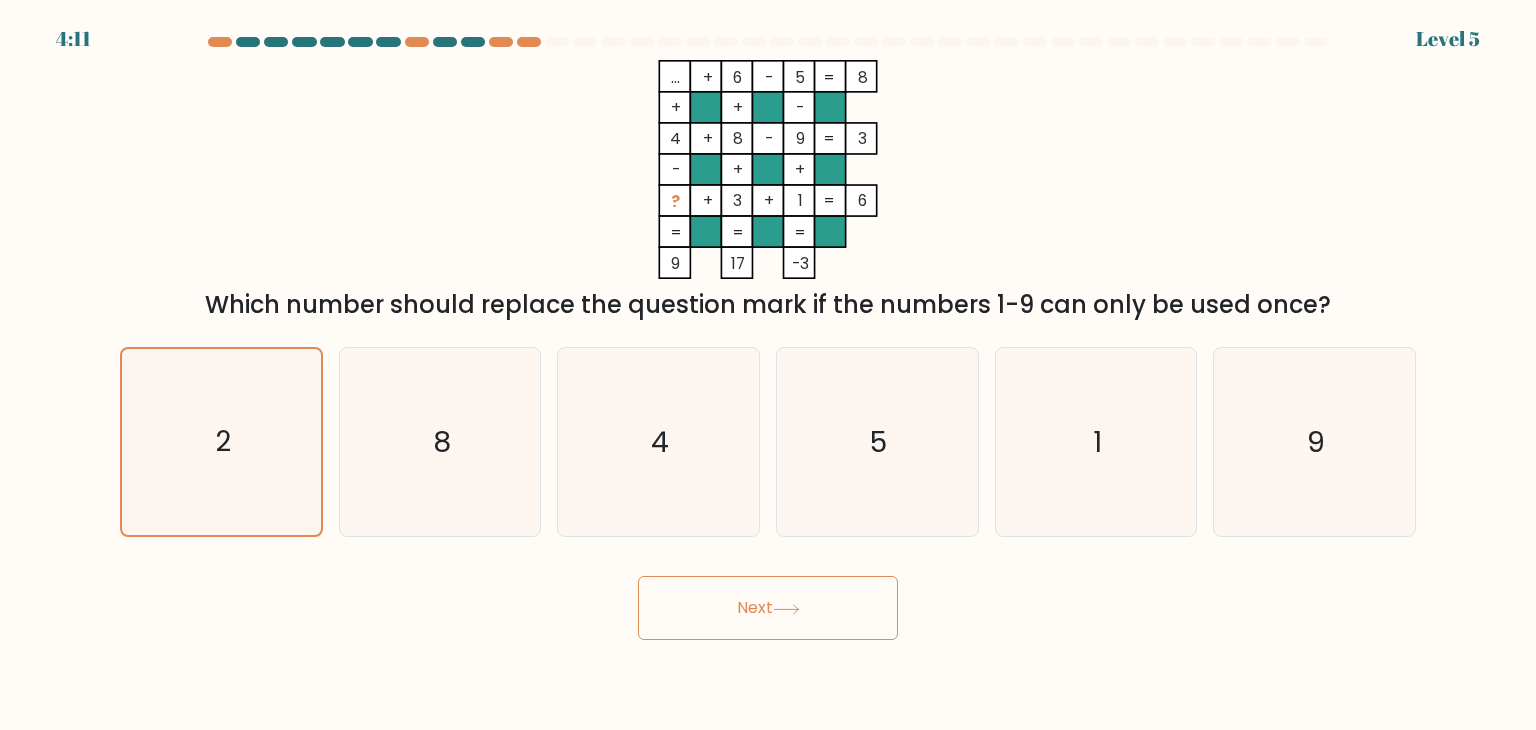 drag, startPoint x: 796, startPoint y: 605, endPoint x: 642, endPoint y: 544, distance: 165.64117 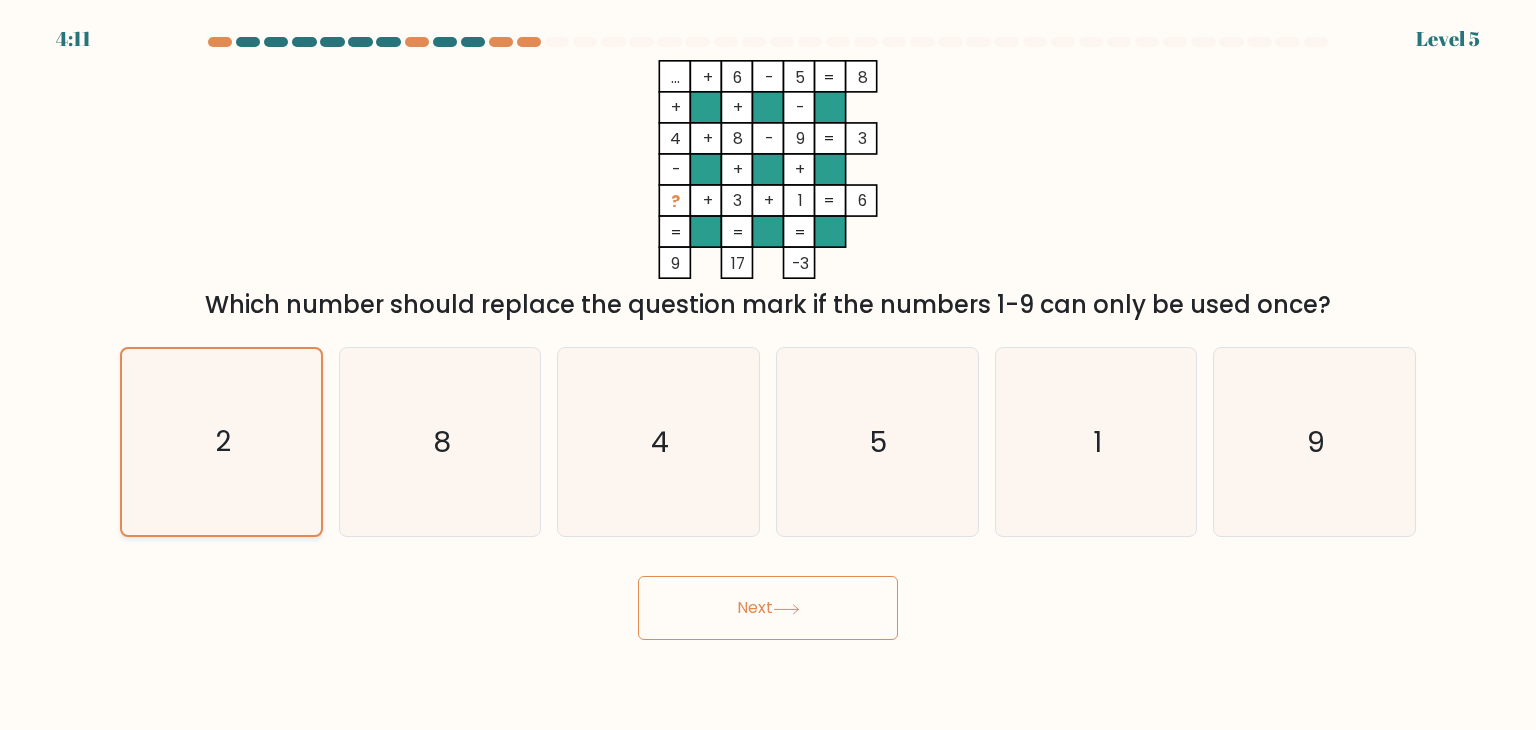 click on "2" 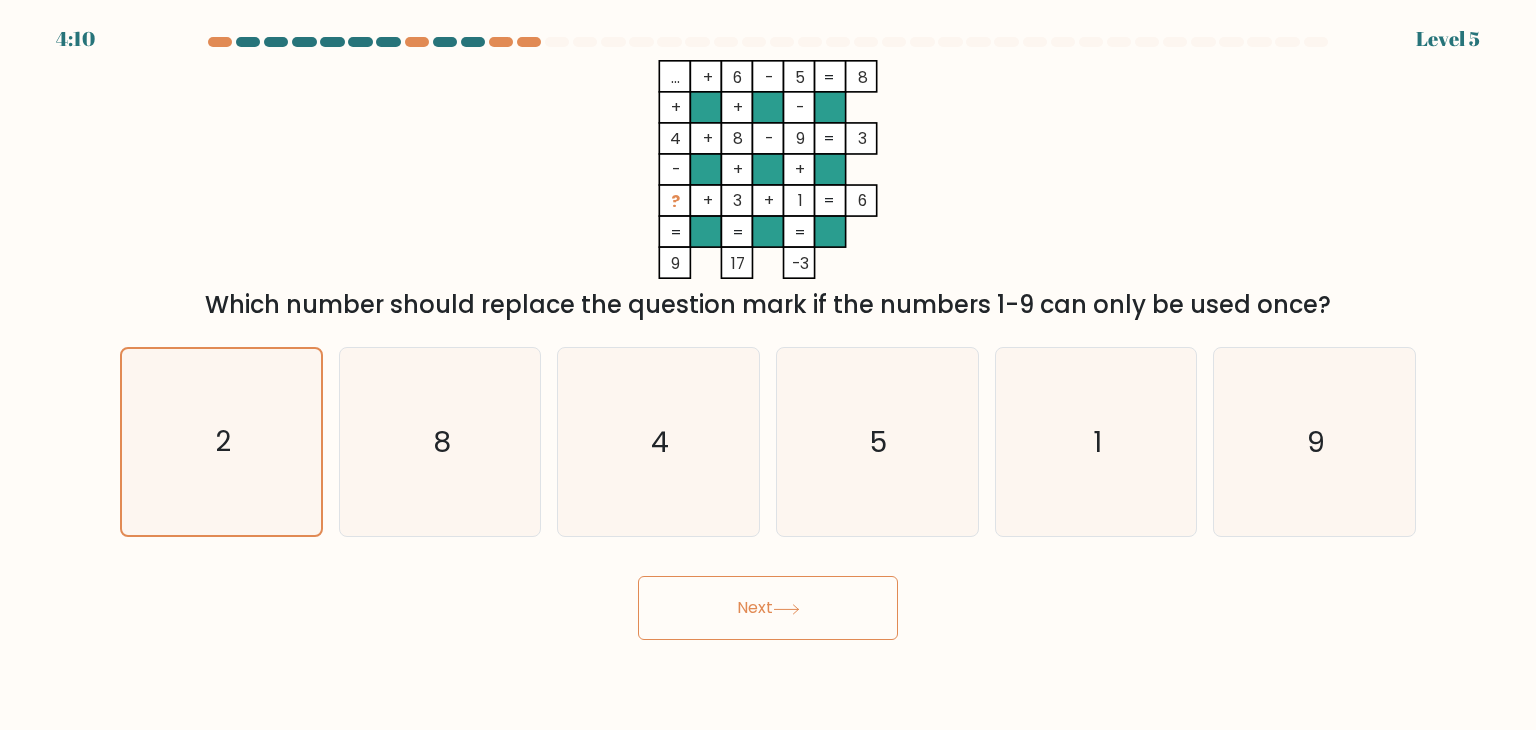 click on "Next" at bounding box center (768, 608) 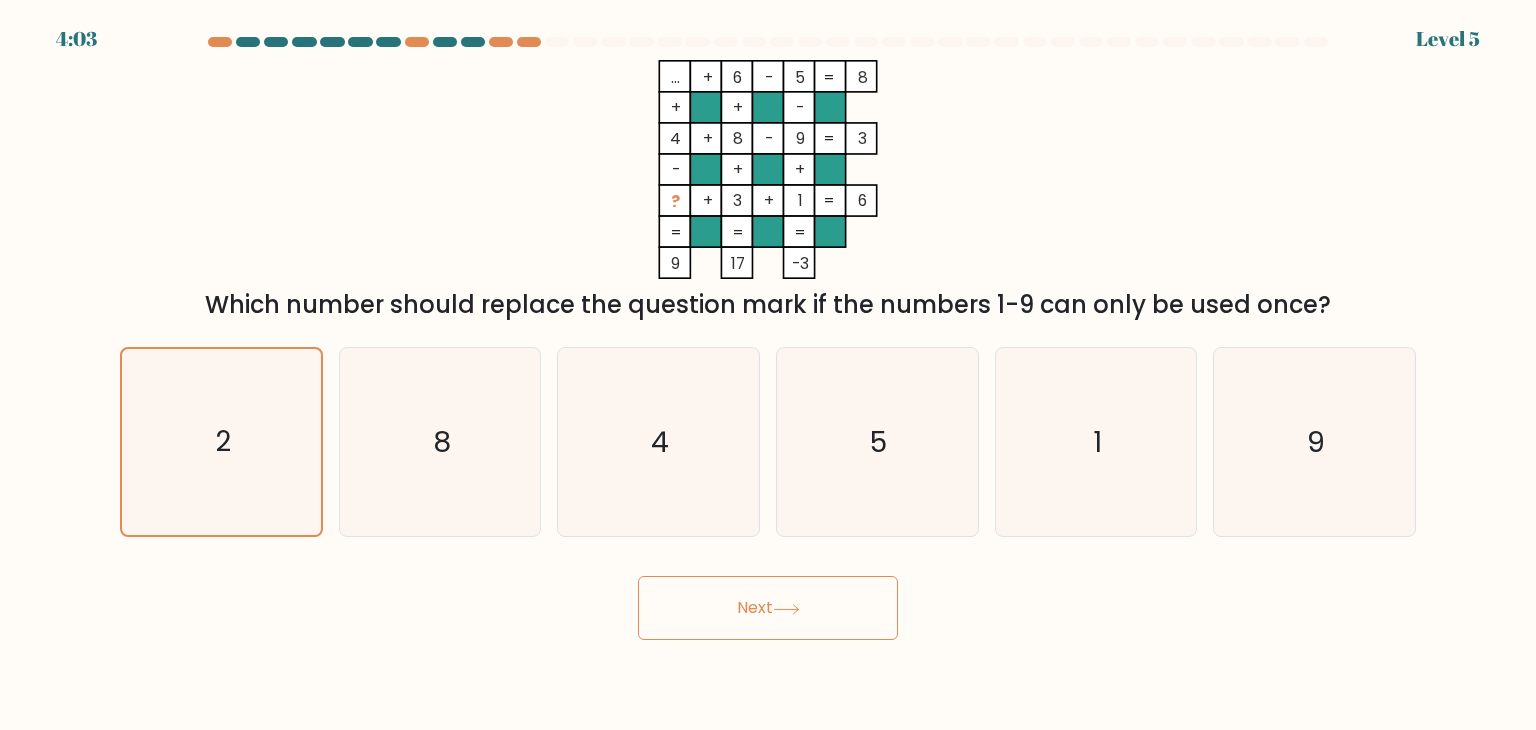 click on "Next" at bounding box center [768, 608] 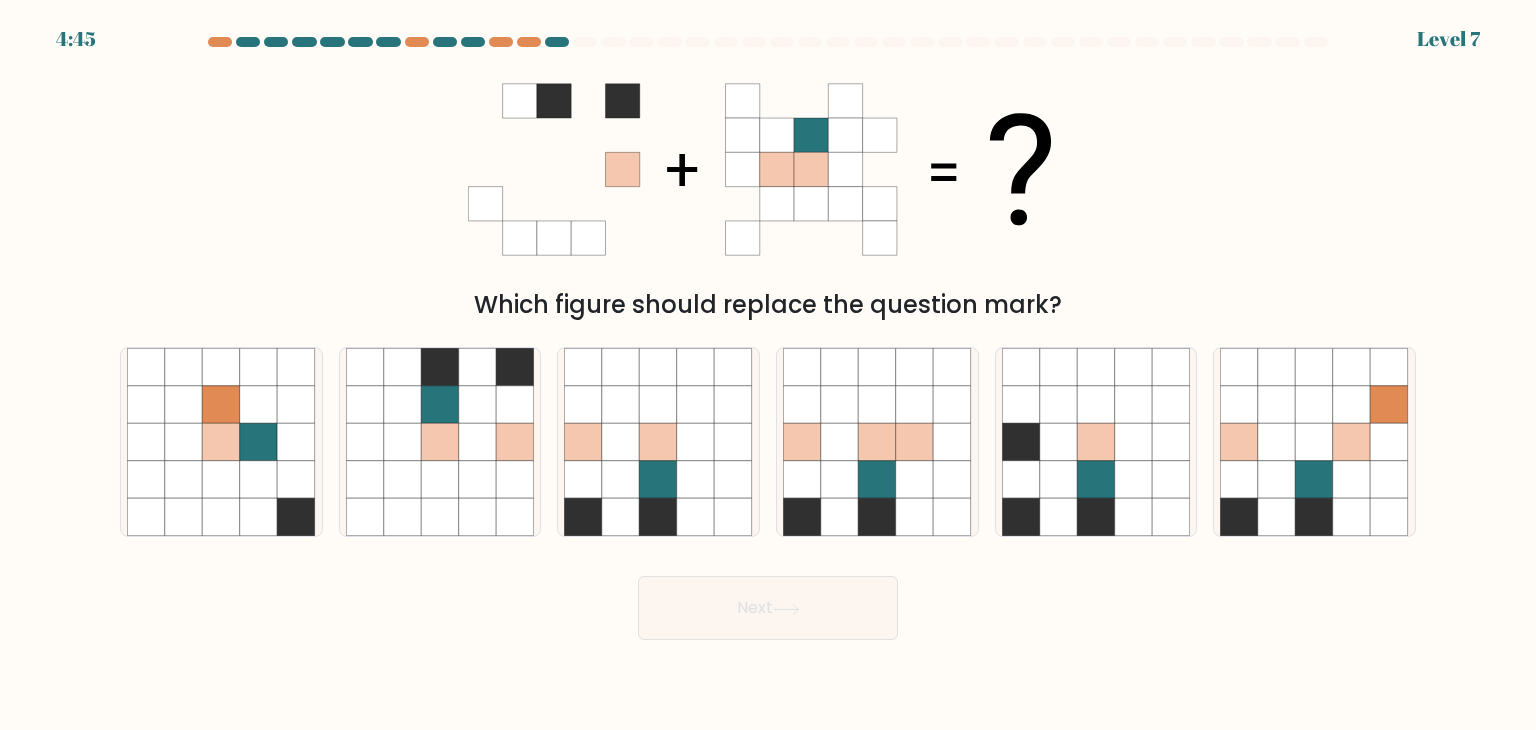 click on "Which figure should replace the question mark?" at bounding box center [768, 191] 